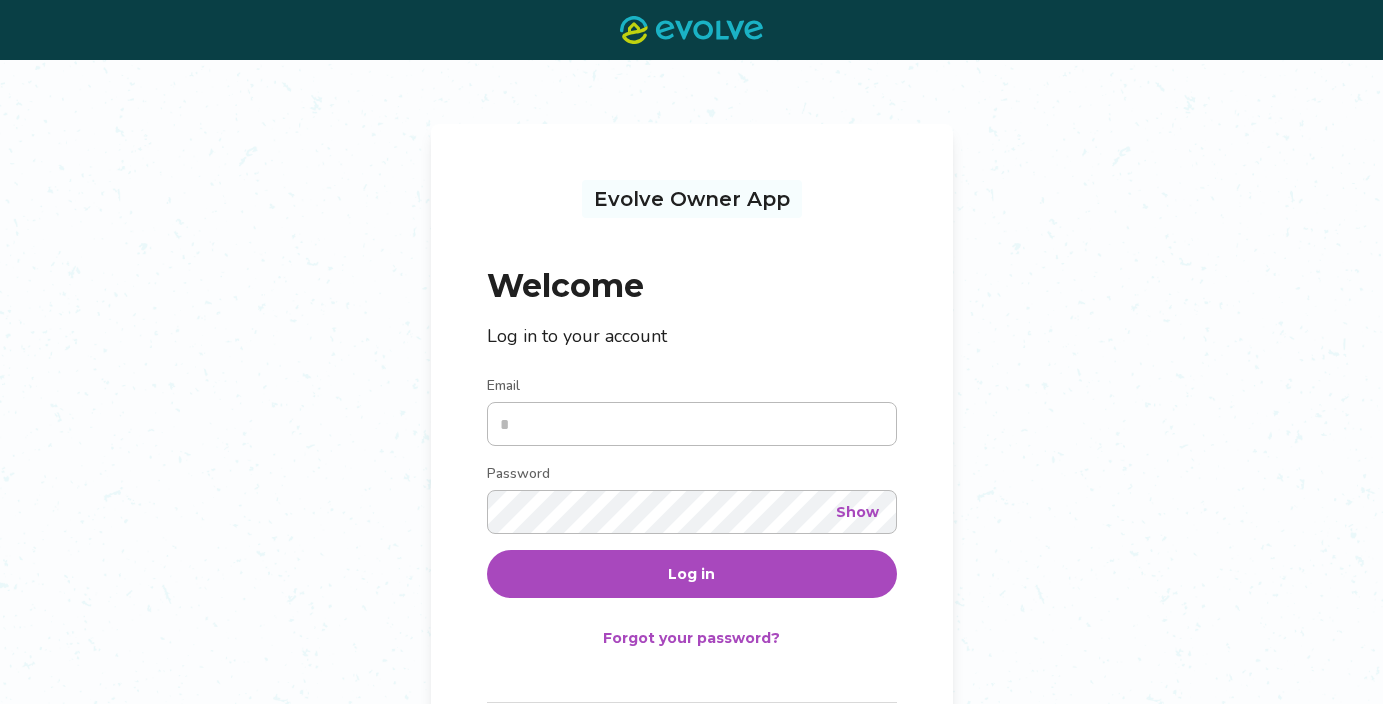 scroll, scrollTop: 0, scrollLeft: 0, axis: both 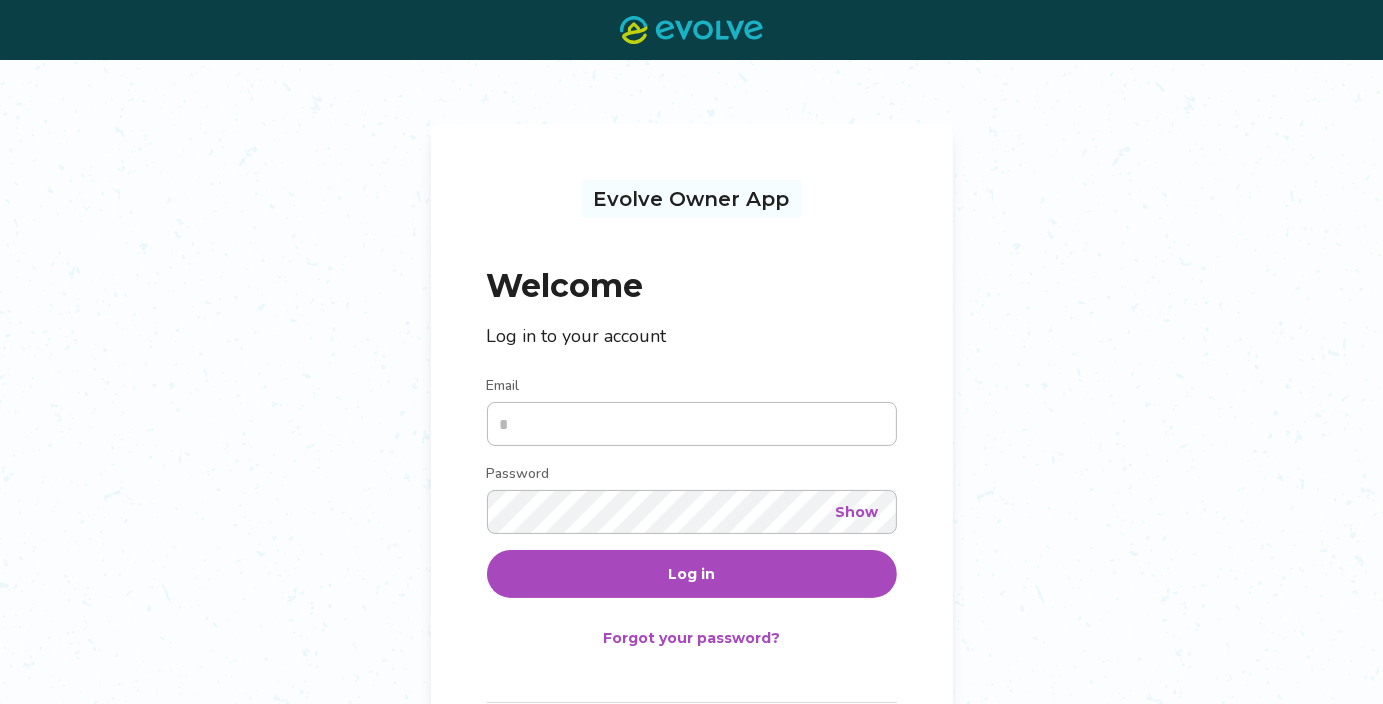 type on "**********" 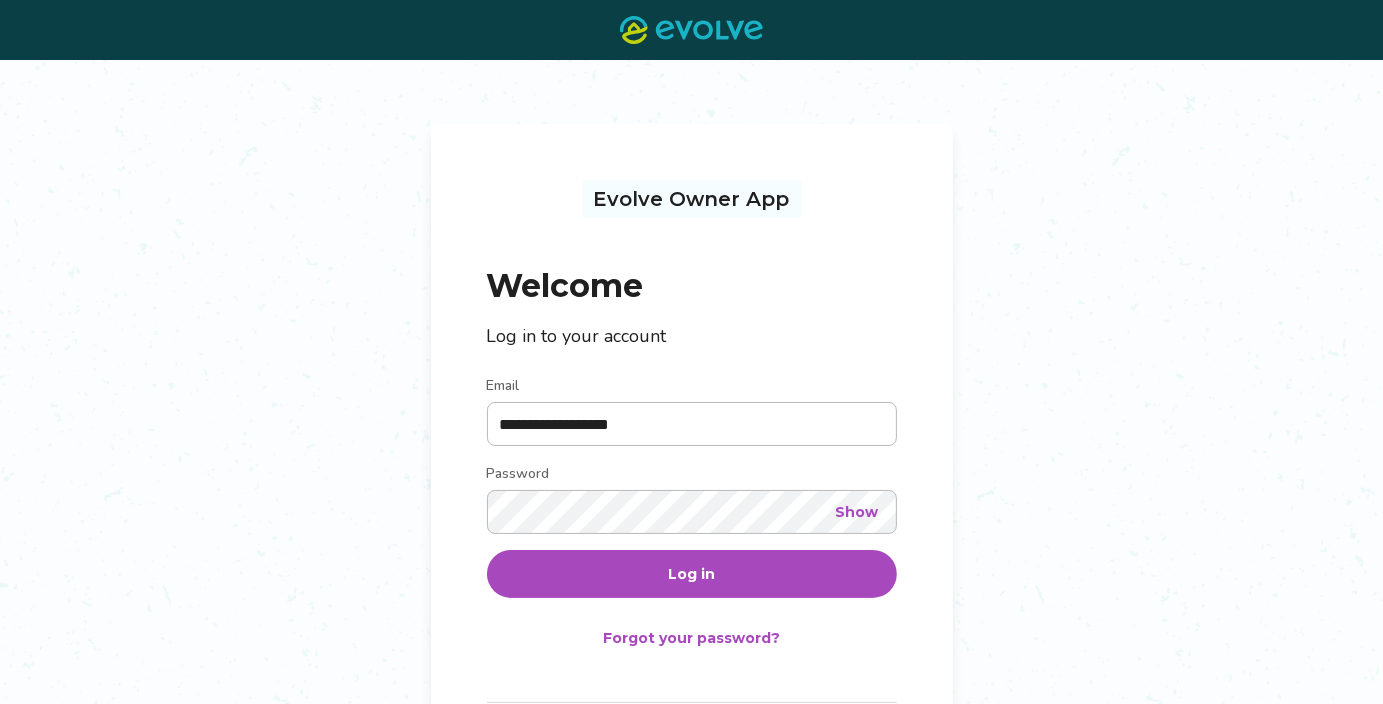 click on "Log in" at bounding box center [691, 574] 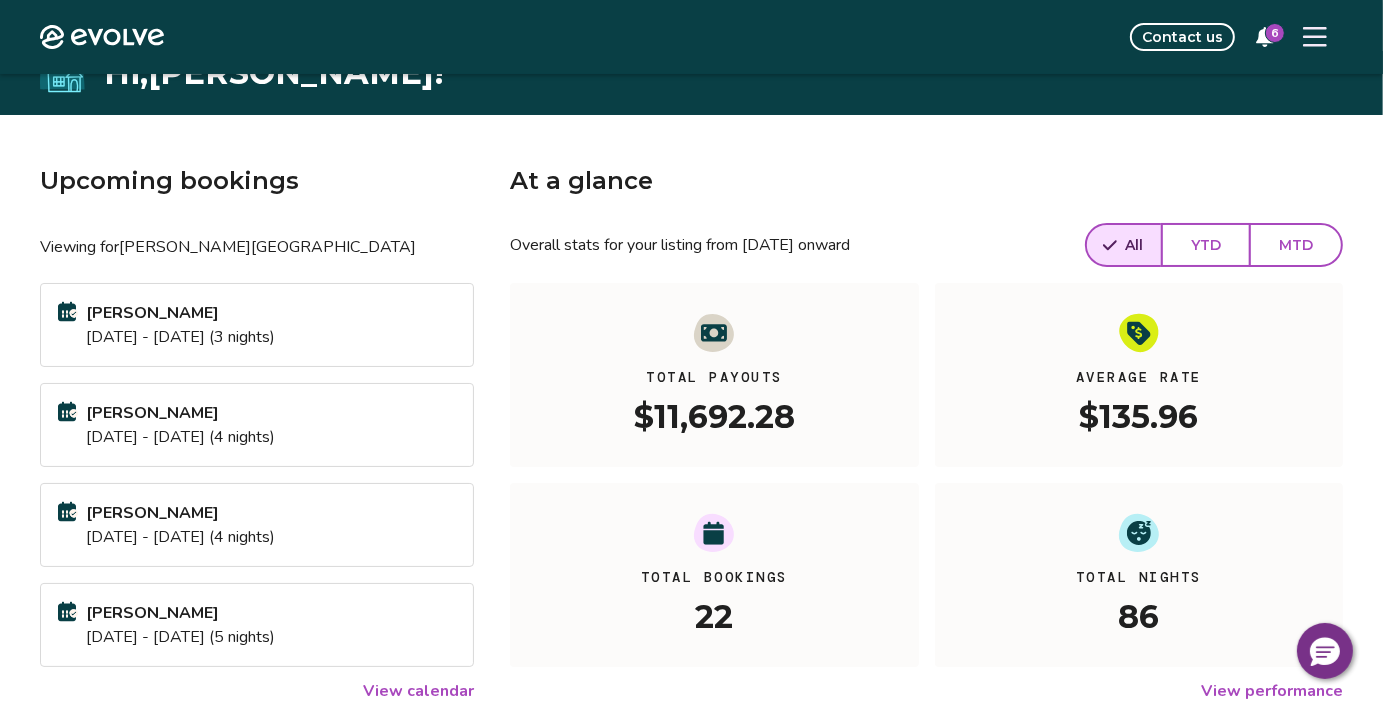 scroll, scrollTop: 40, scrollLeft: 0, axis: vertical 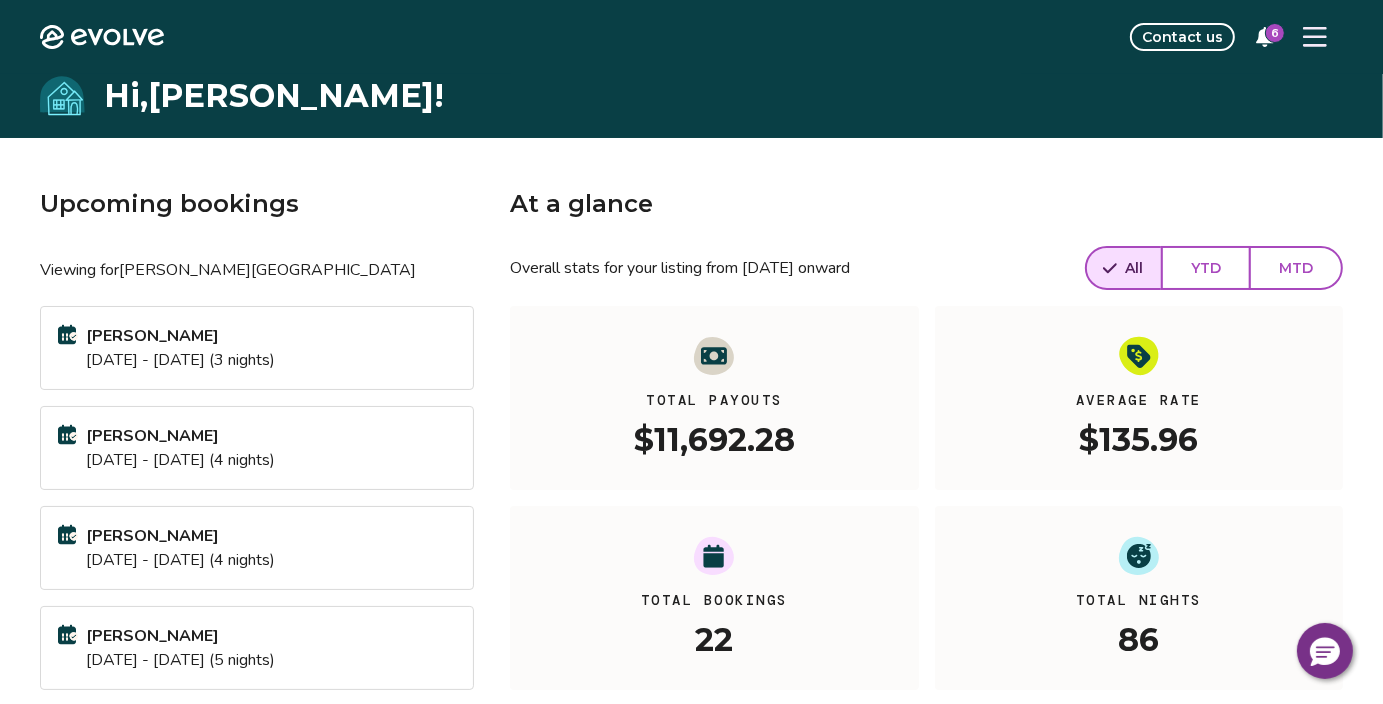 click 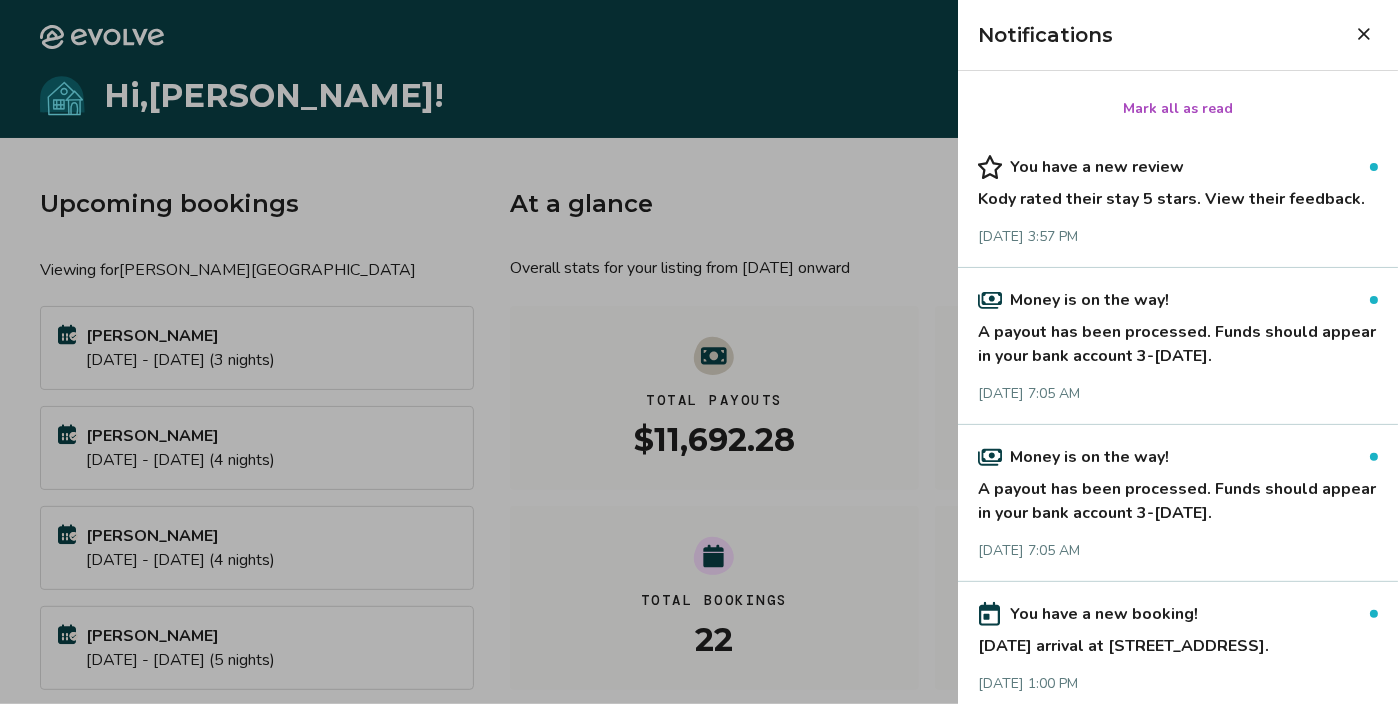 click on "Kody rated their stay 5 stars. View their feedback." at bounding box center [1178, 195] 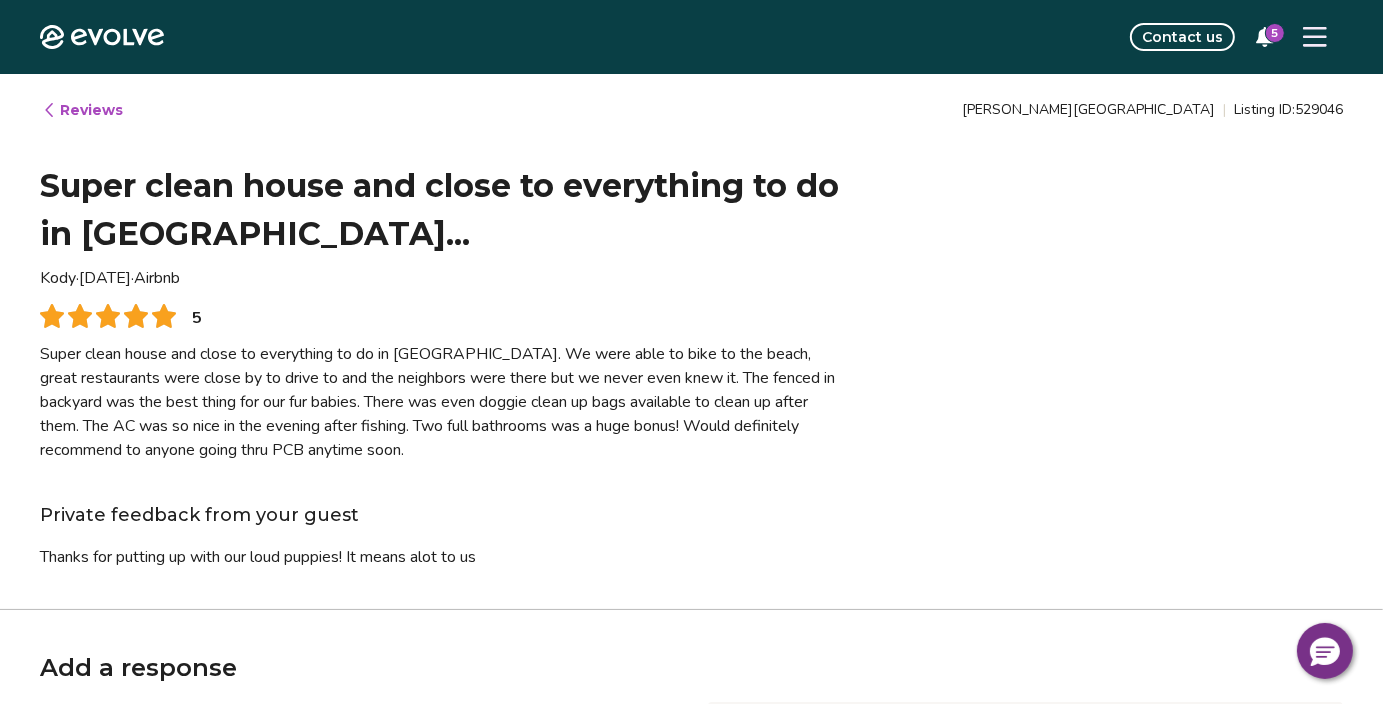 type on "*" 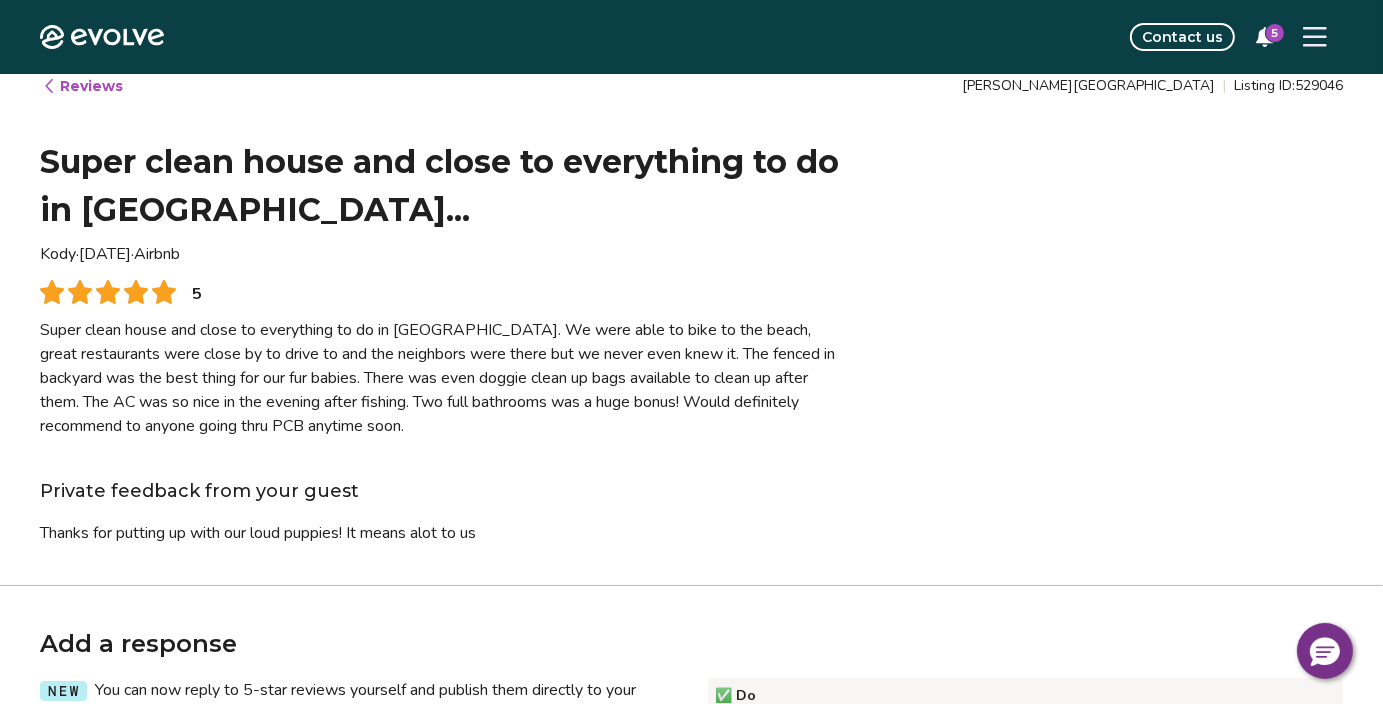 scroll, scrollTop: 0, scrollLeft: 0, axis: both 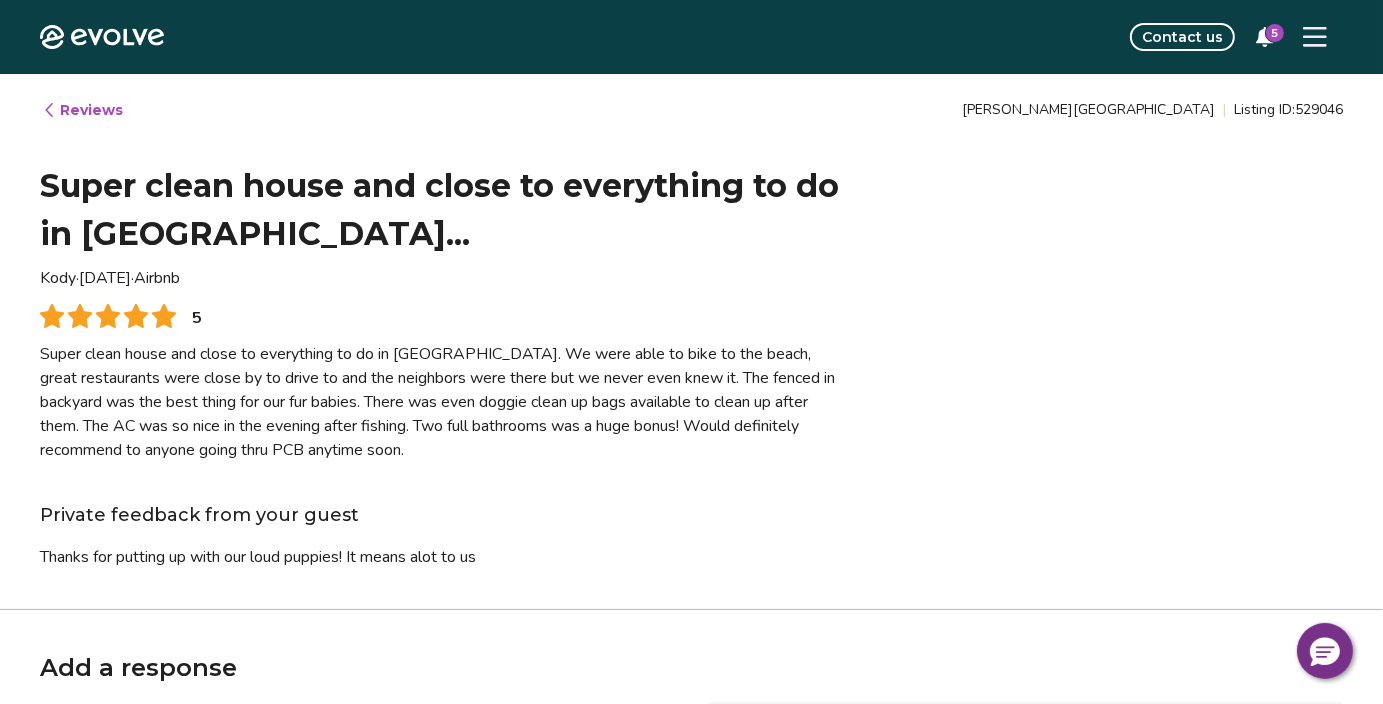 click on "Reviews" at bounding box center (82, 110) 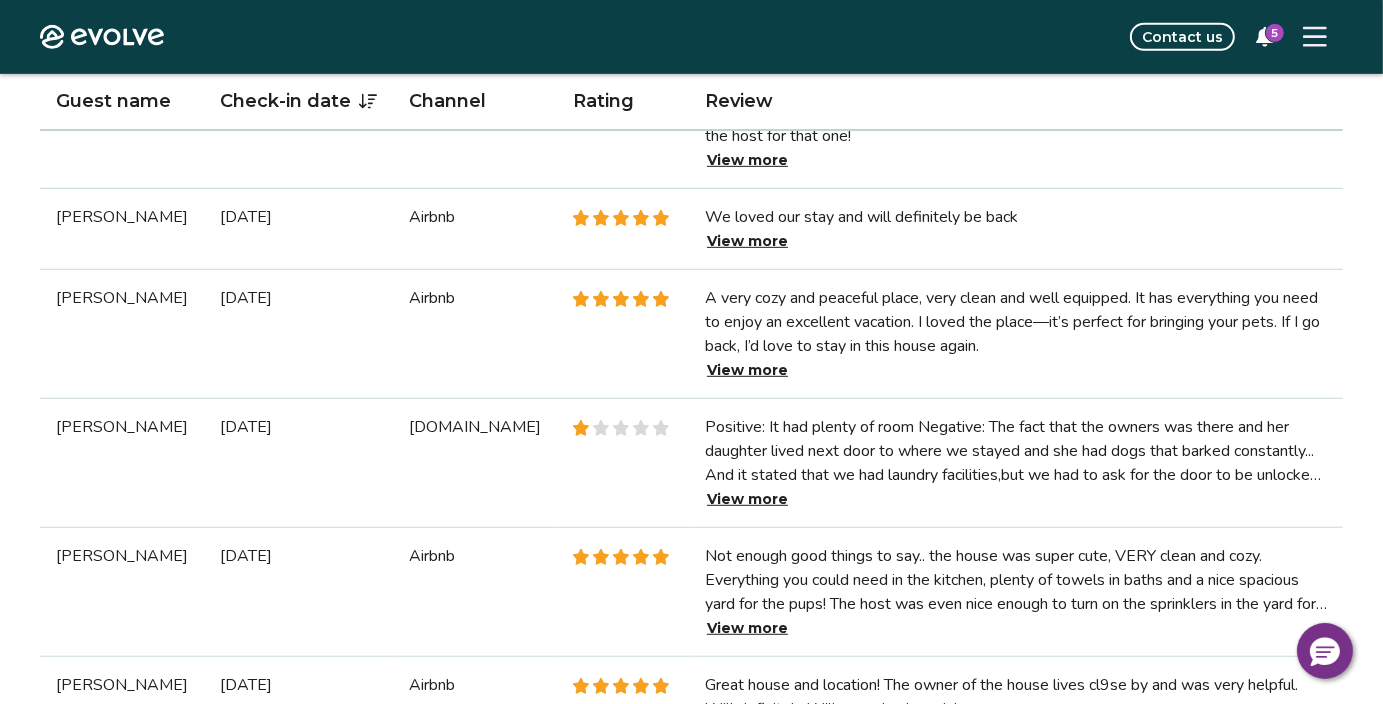 scroll, scrollTop: 959, scrollLeft: 0, axis: vertical 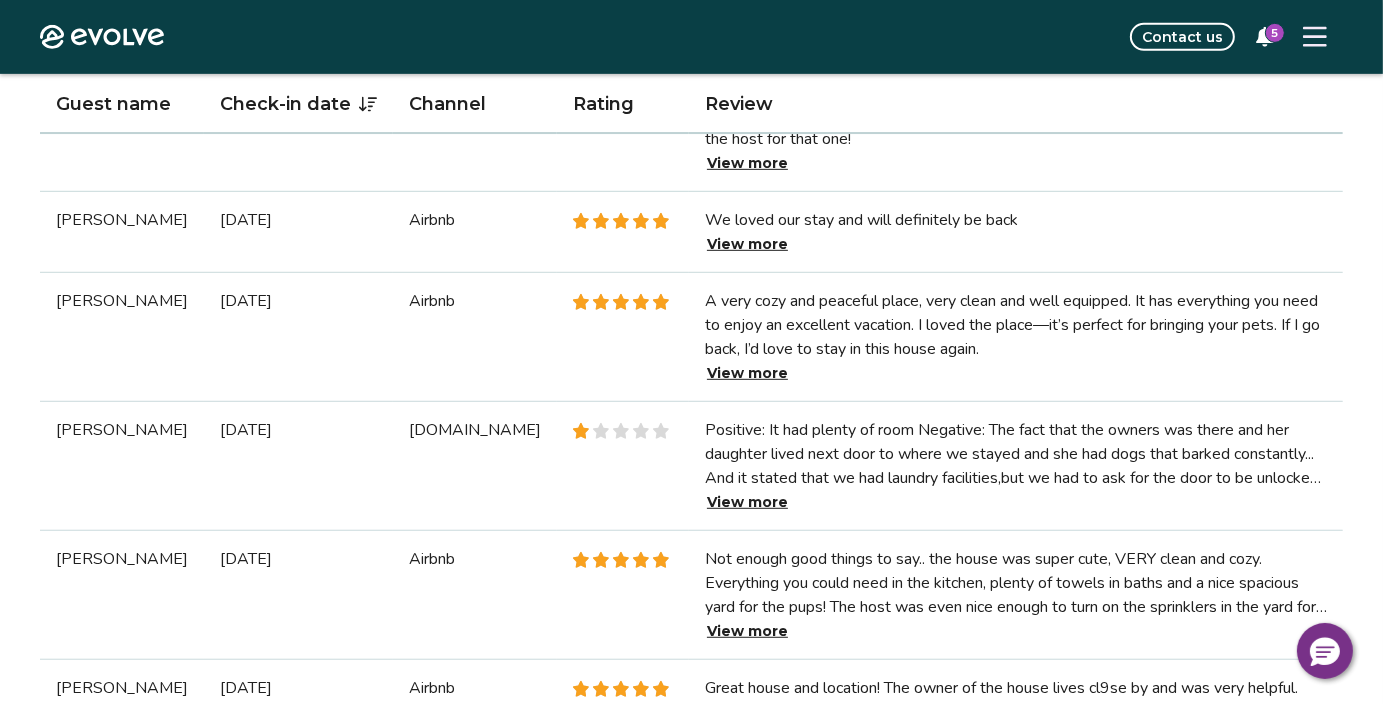 click on "5" at bounding box center [1275, 33] 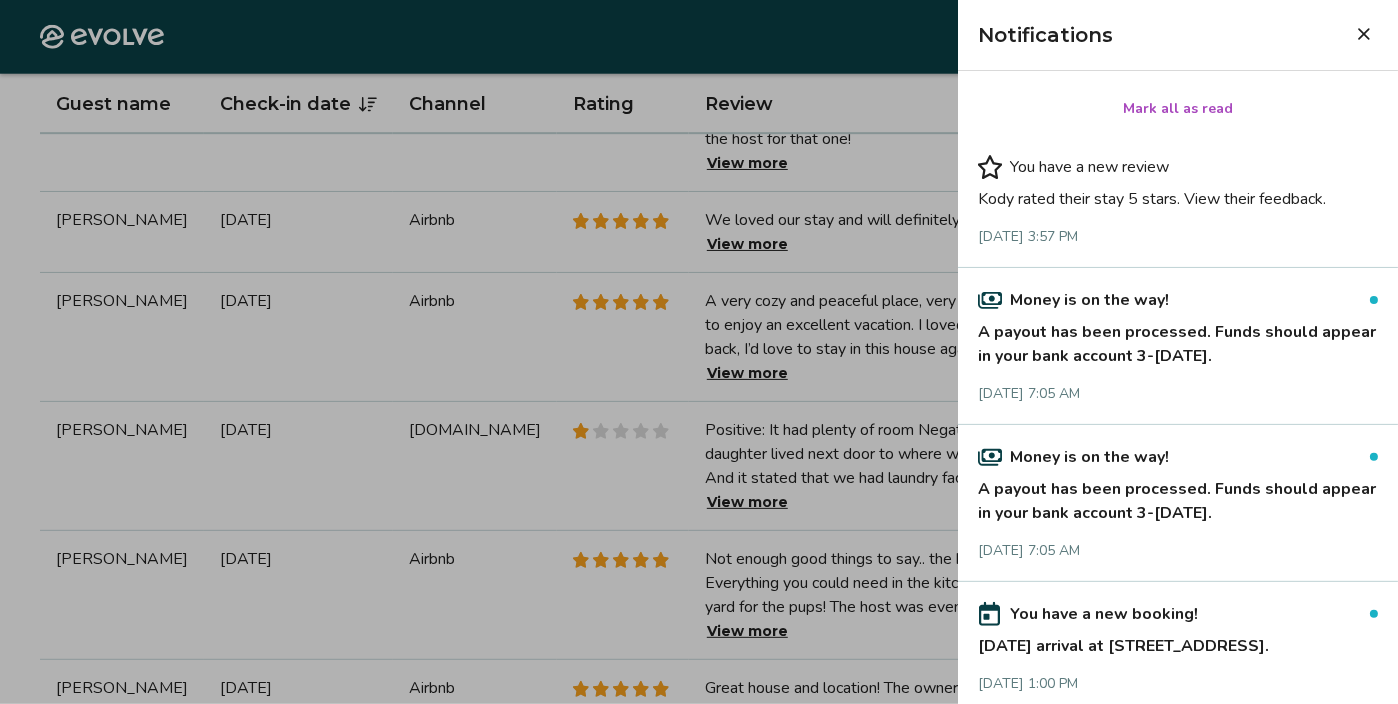 click on "A payout has been processed. Funds should appear in your bank account 3-[DATE]." at bounding box center (1178, 340) 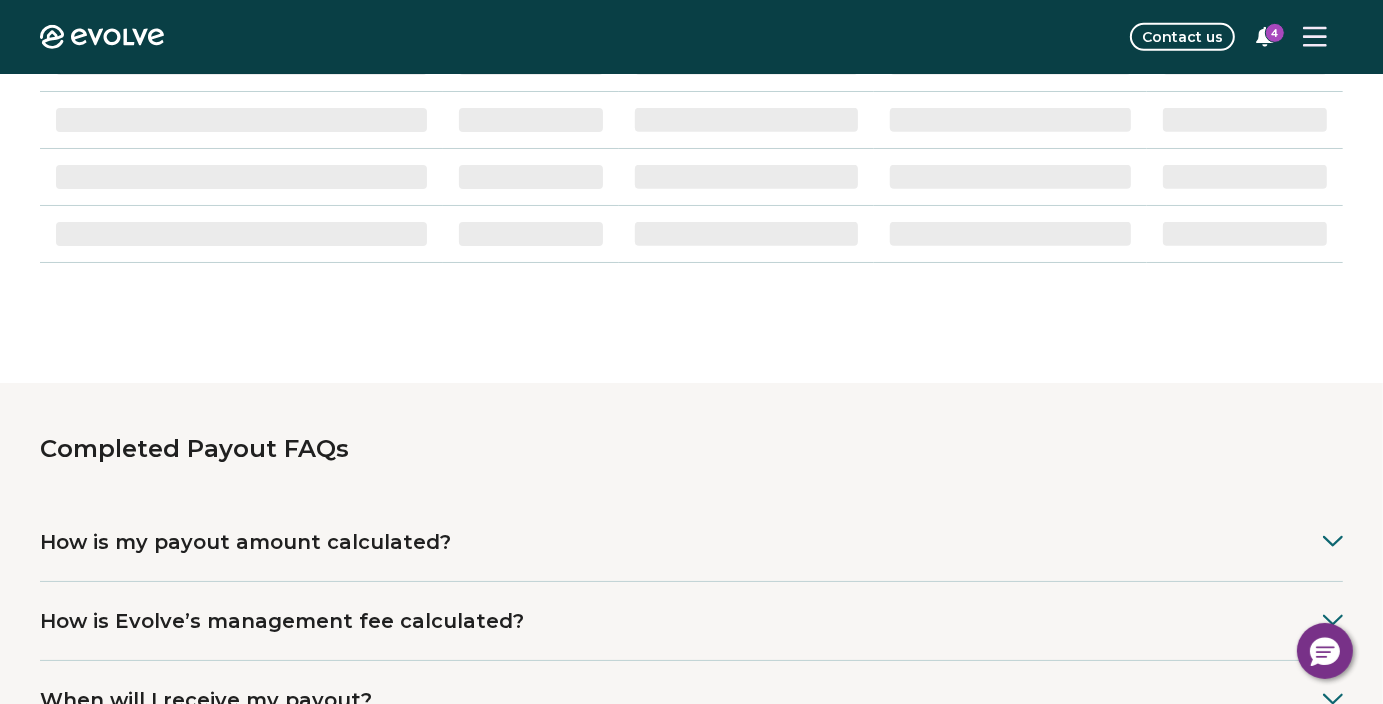 scroll, scrollTop: 0, scrollLeft: 0, axis: both 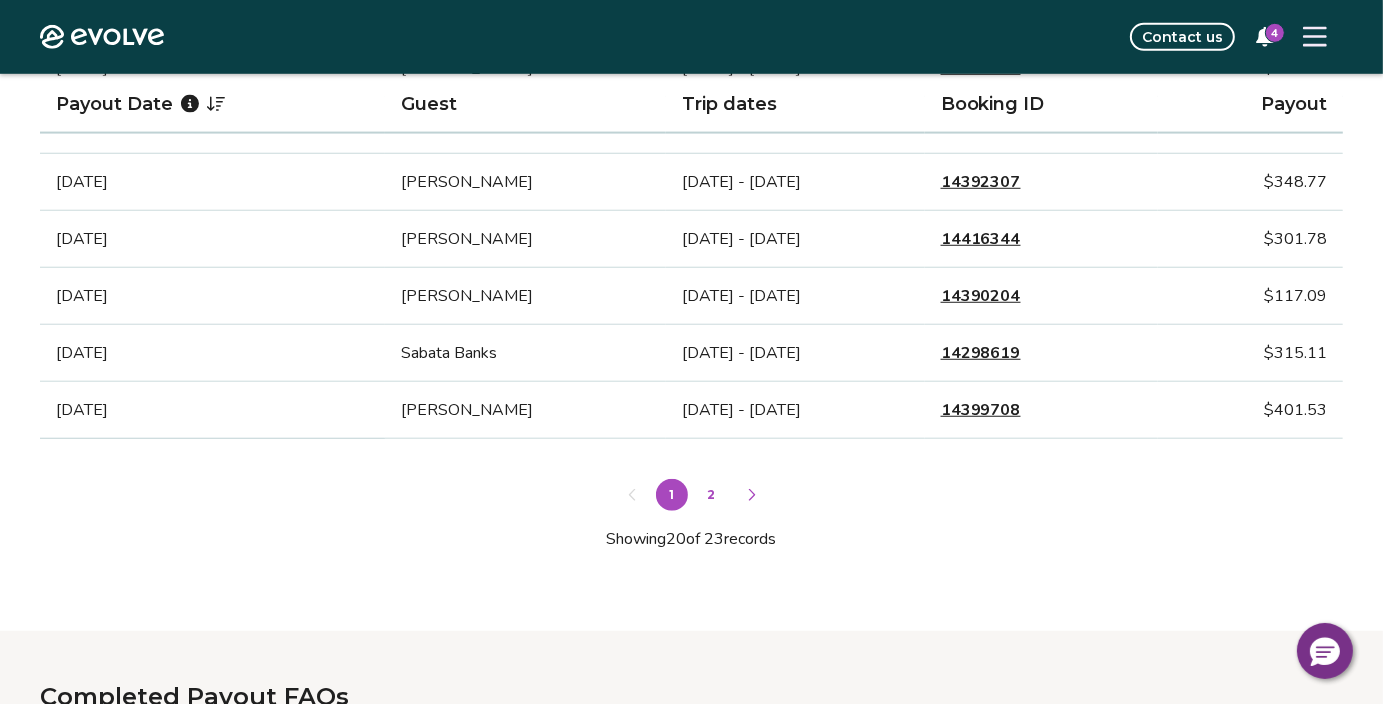 click at bounding box center [752, 495] 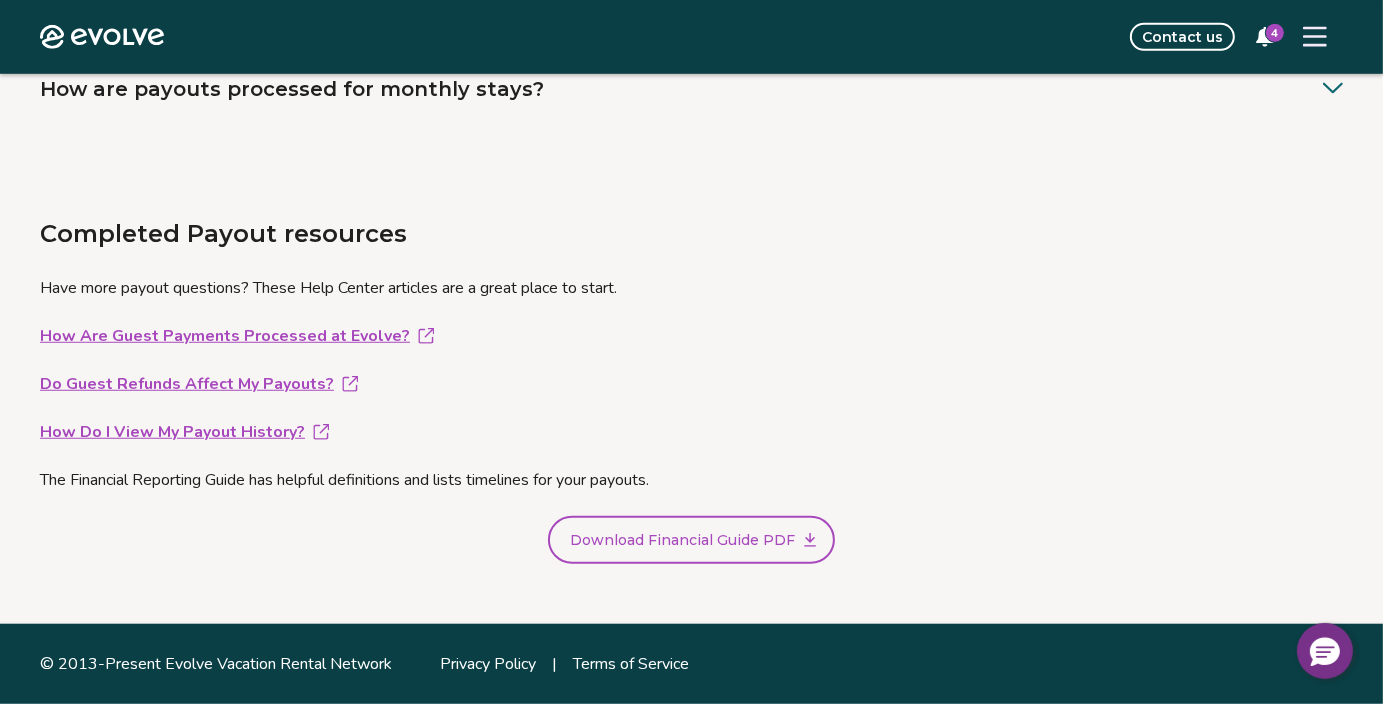 scroll, scrollTop: 1011, scrollLeft: 0, axis: vertical 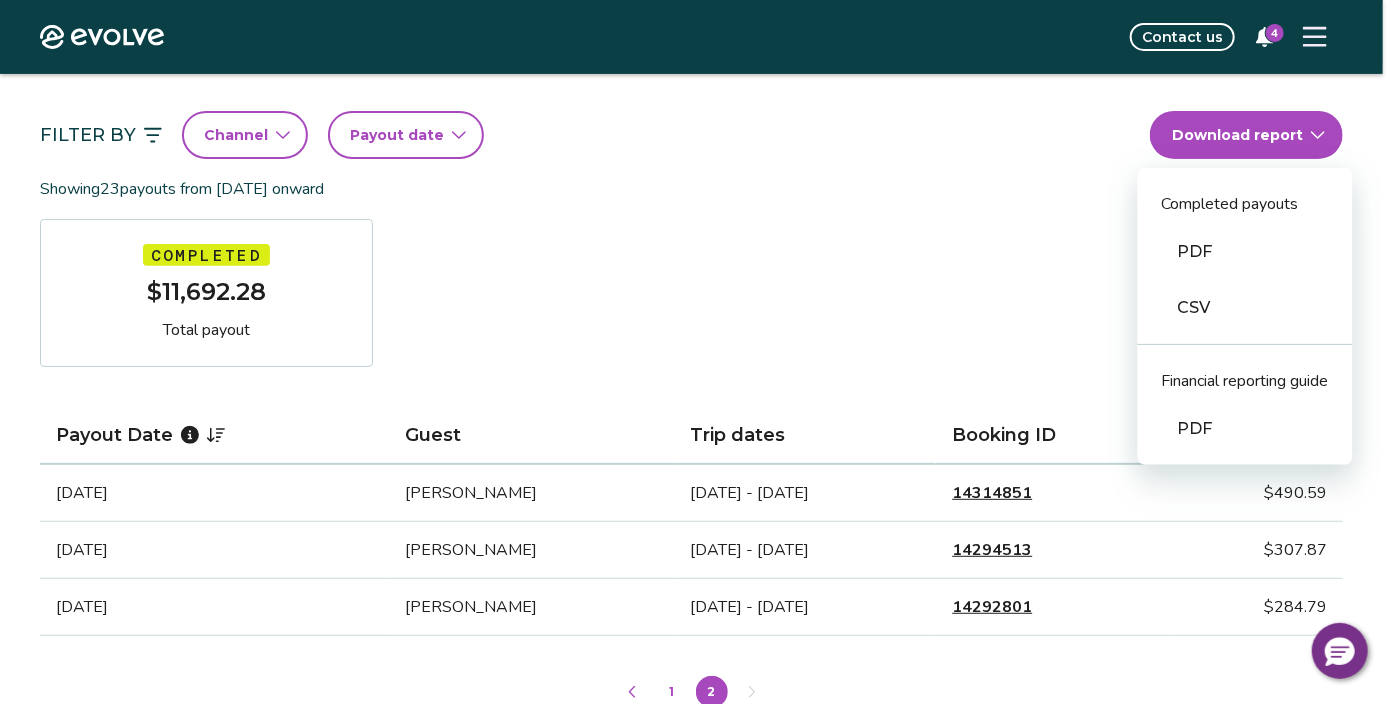 click on "Evolve Contact us 4 Reports Completed payouts Pending payouts Taxes Charges Adjustments 💰 We’re here to help! Get answers to common questions about   completed payouts  and explore support resources. Jump to FAQs Filter By  Channel Payout date Download   report Completed payouts PDF CSV Financial reporting guide PDF Showing  23  payouts   from [DATE] onward Completed $11,692.28 Total payout Payout Date Guest Trip dates Booking ID Payout [DATE] [PERSON_NAME] [DATE] - [DATE] 14314851 $490.59 [DATE] [PERSON_NAME] [DATE] - [DATE] 14294513 $307.87 [DATE] [PERSON_NAME] [DATE] - [DATE] 14292801 $284.79 1 2 Showing  3  of   23  records Completed Payout FAQs How is my payout amount calculated? How is Evolve’s management fee calculated? When will I receive my payout? How are payouts processed for monthly stays? Completed Payout resources Have more payout questions? These Help Center articles are a great place to start. How Are Guest Payments Processed at Evolve?" at bounding box center [699, 830] 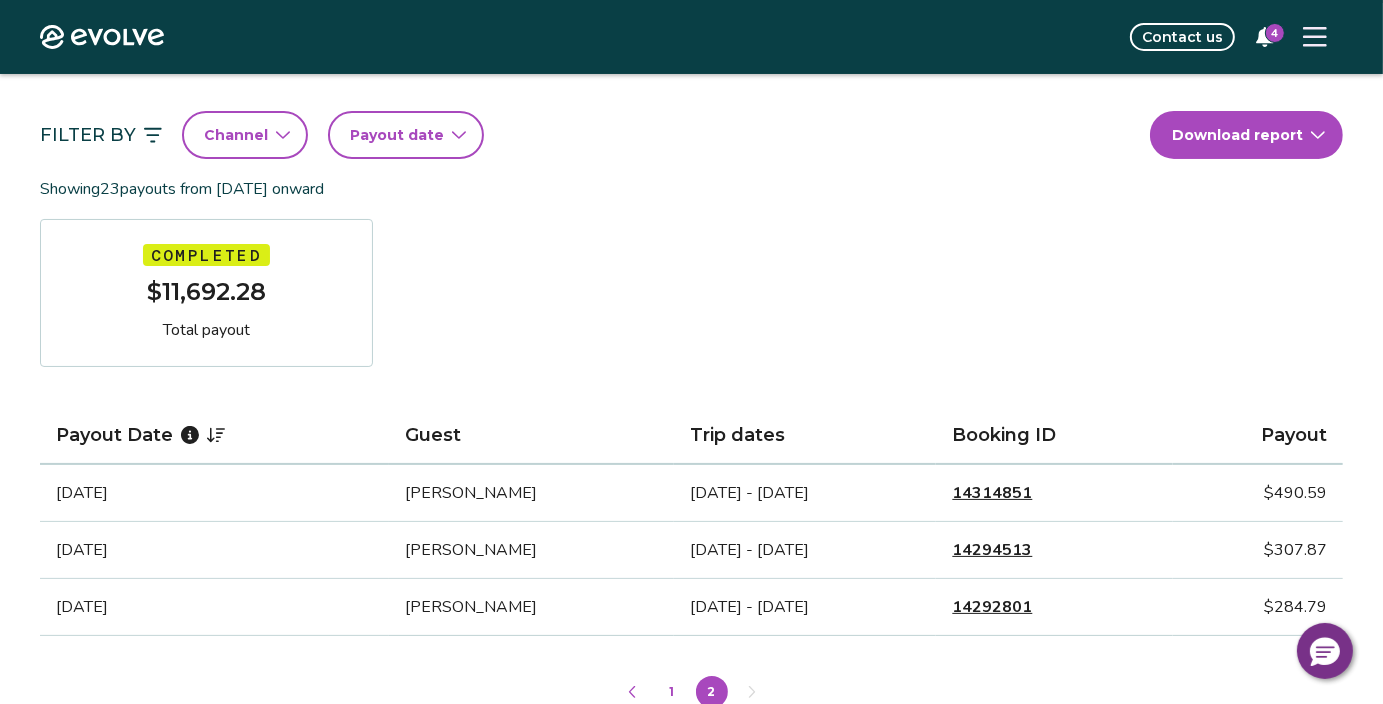 click on "4" at bounding box center (1275, 33) 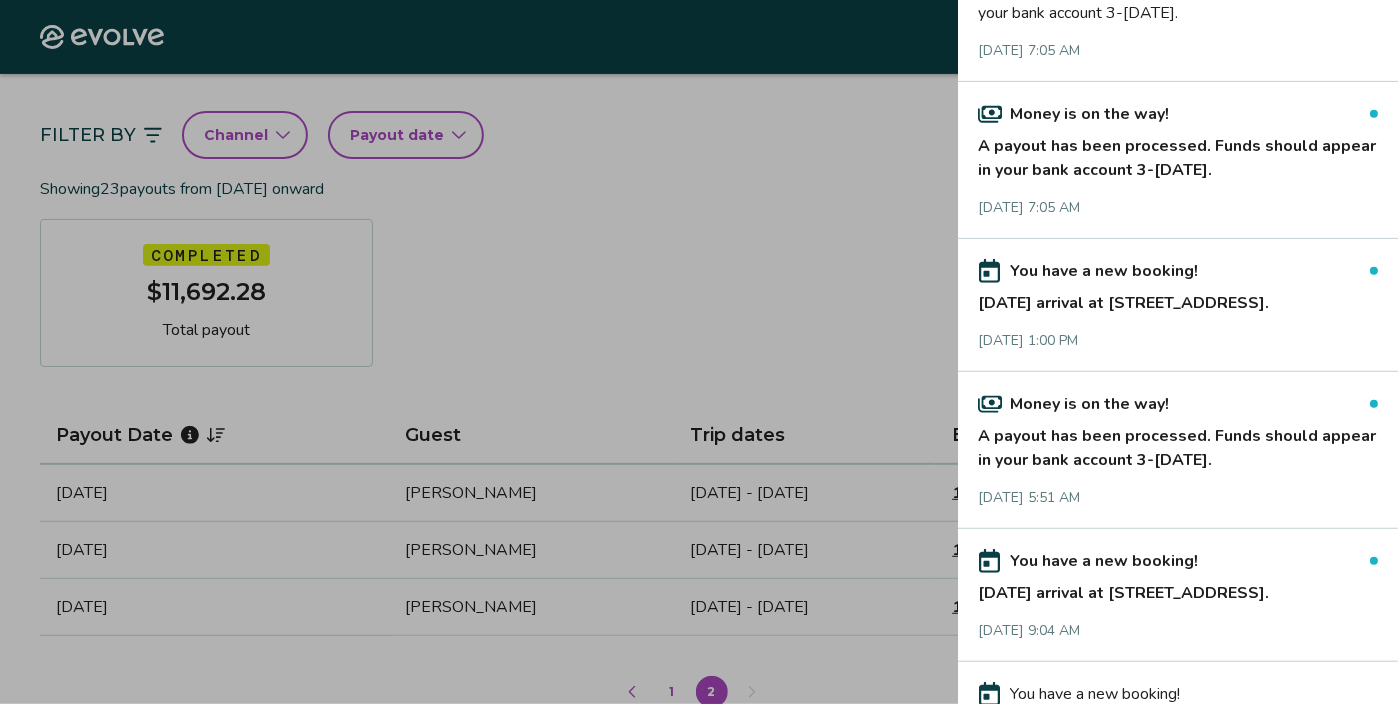 scroll, scrollTop: 355, scrollLeft: 0, axis: vertical 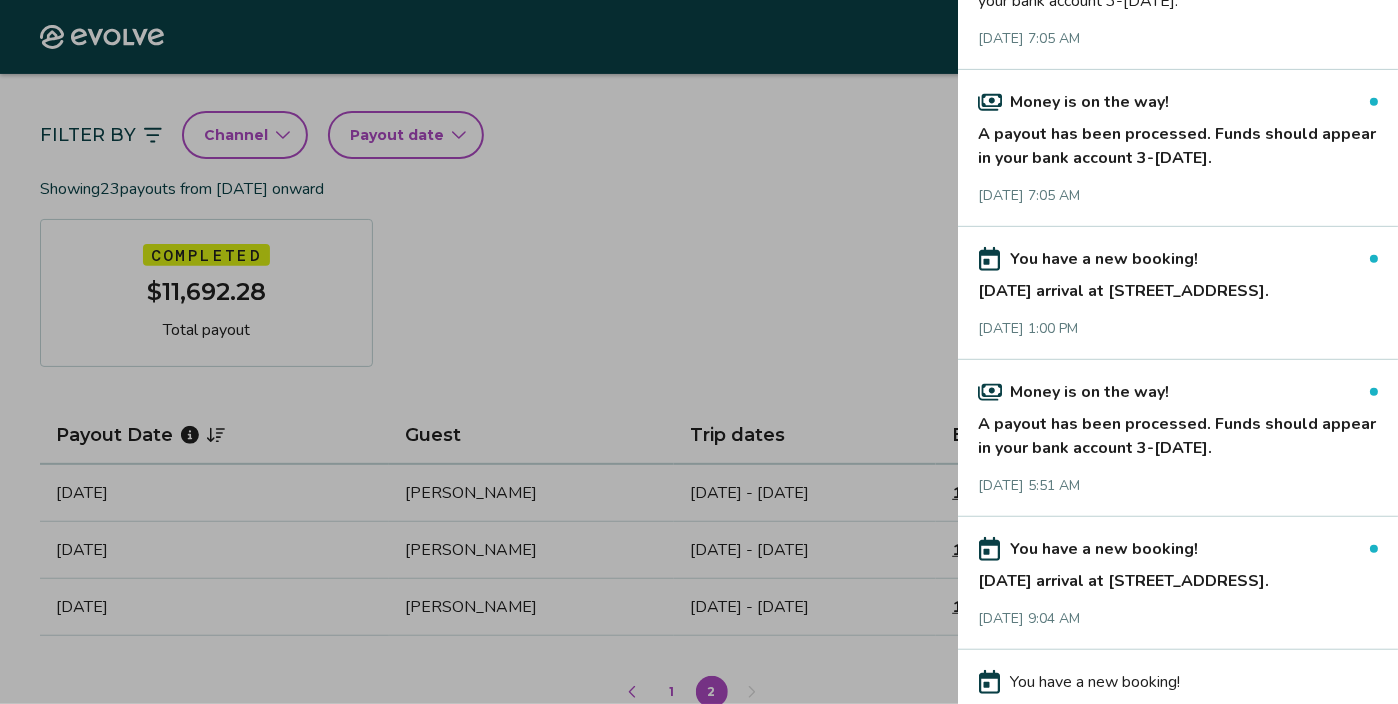click on "A payout has been processed. Funds should appear in your bank account 3-[DATE]." at bounding box center [1178, 142] 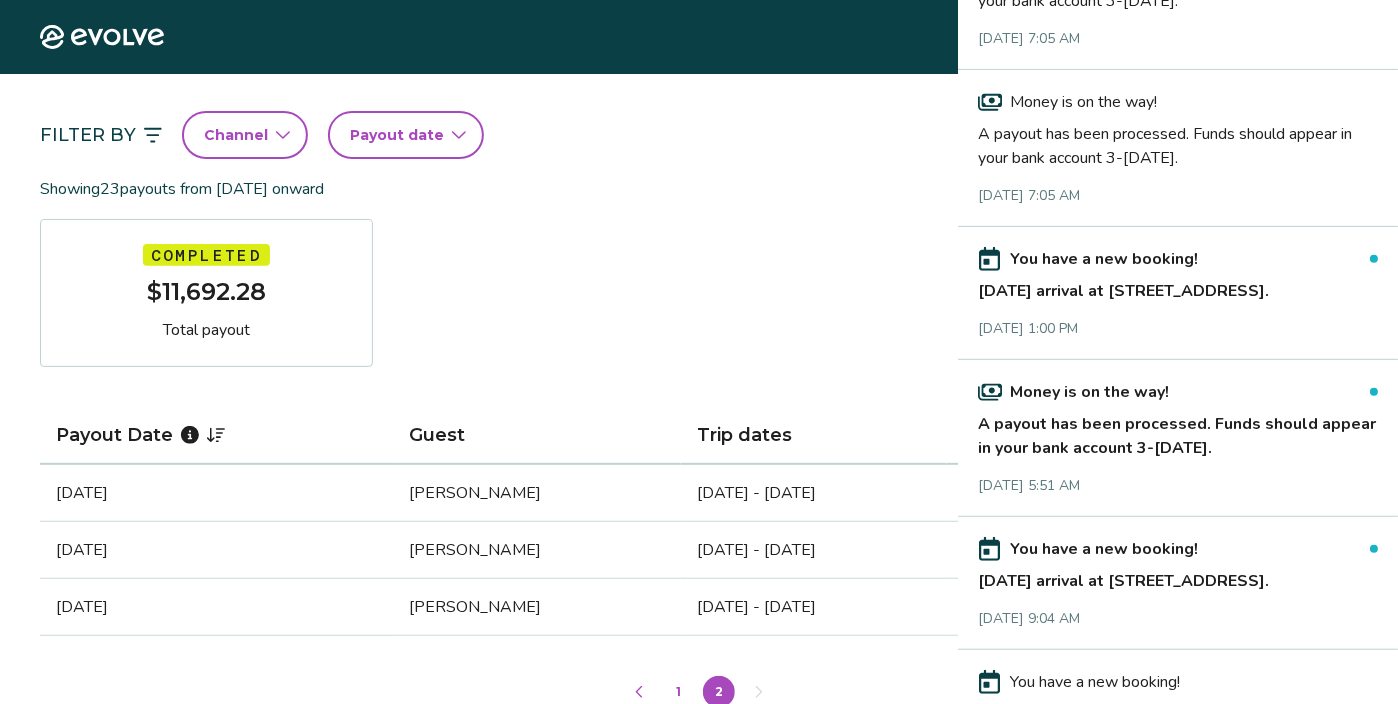 scroll, scrollTop: 0, scrollLeft: 0, axis: both 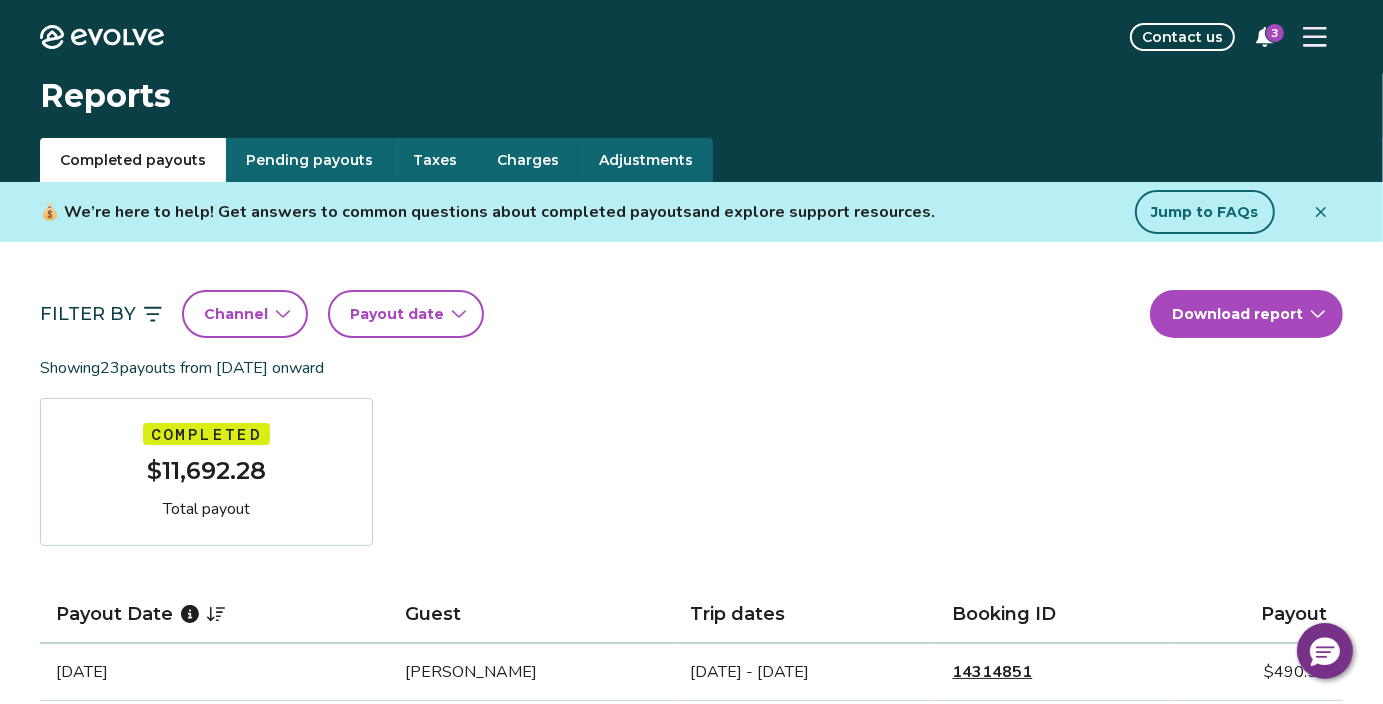 click on "3" at bounding box center (1275, 33) 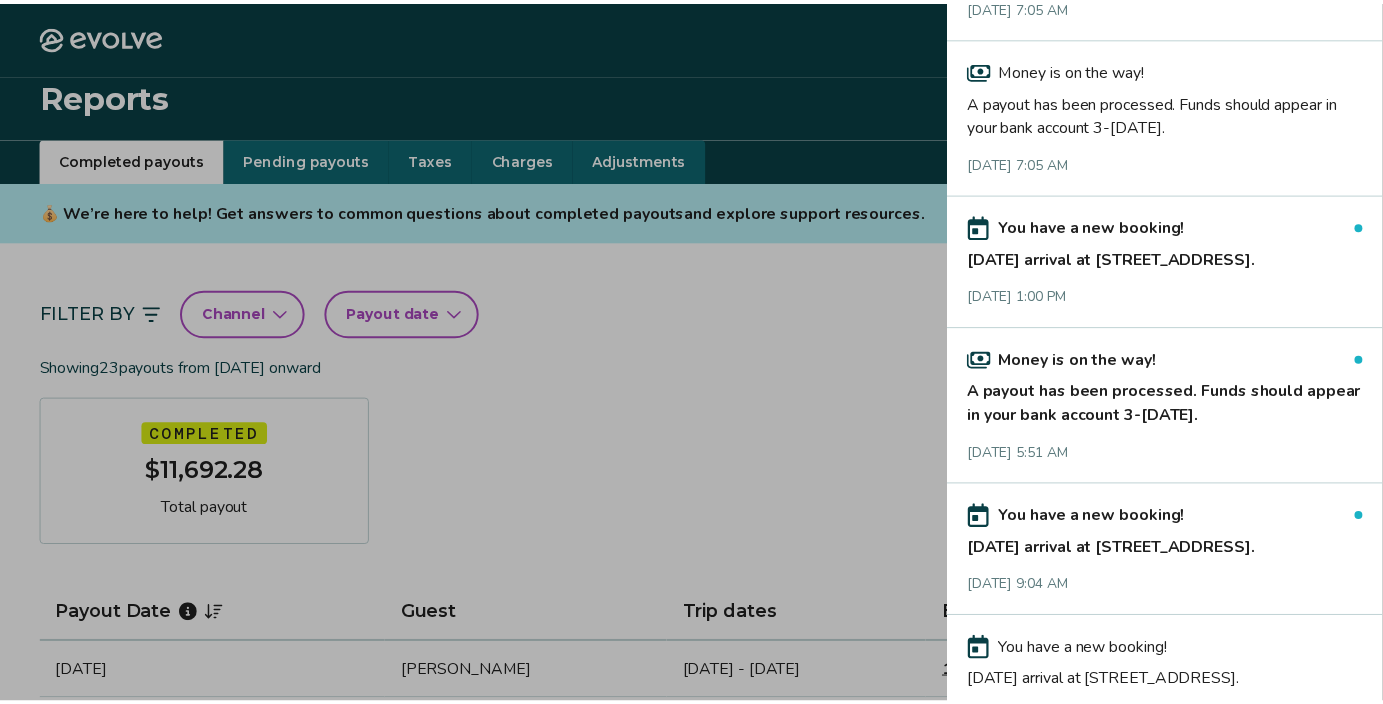 scroll, scrollTop: 421, scrollLeft: 0, axis: vertical 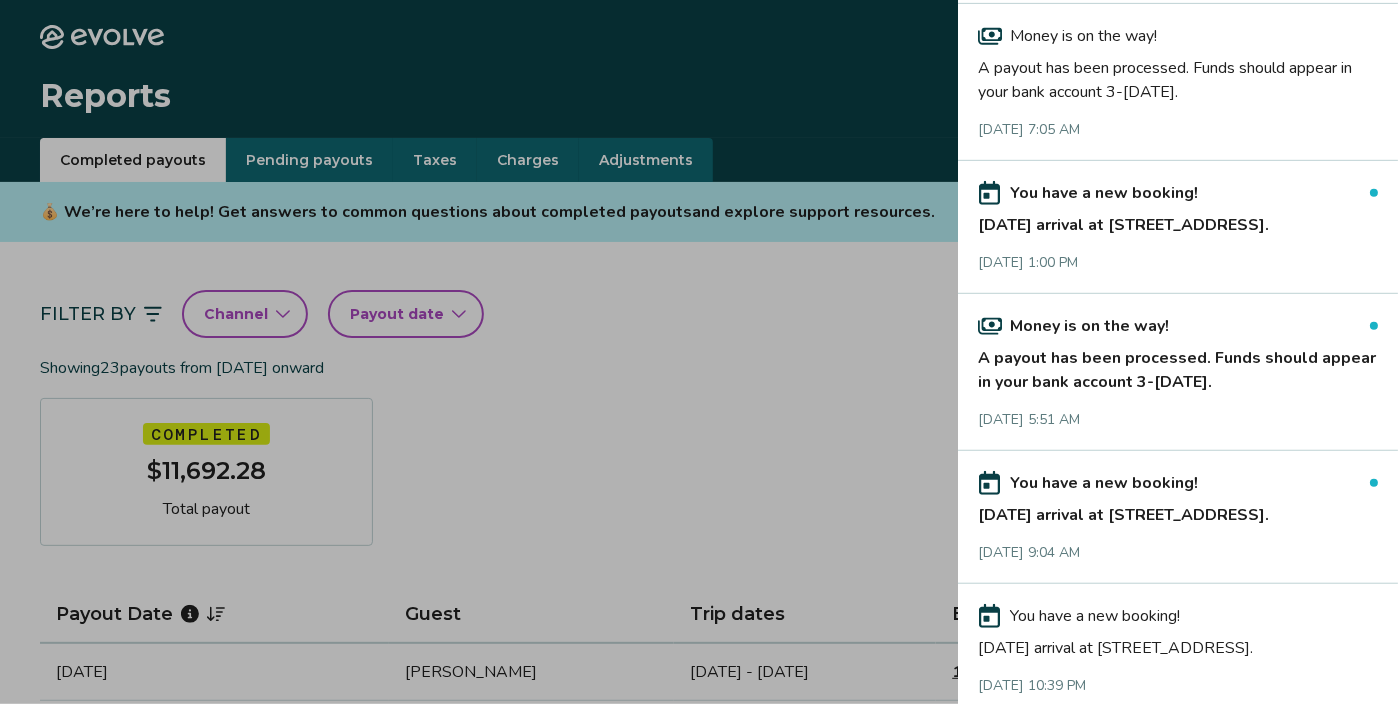 click on "[DATE] arrival at [STREET_ADDRESS]." at bounding box center (1178, 221) 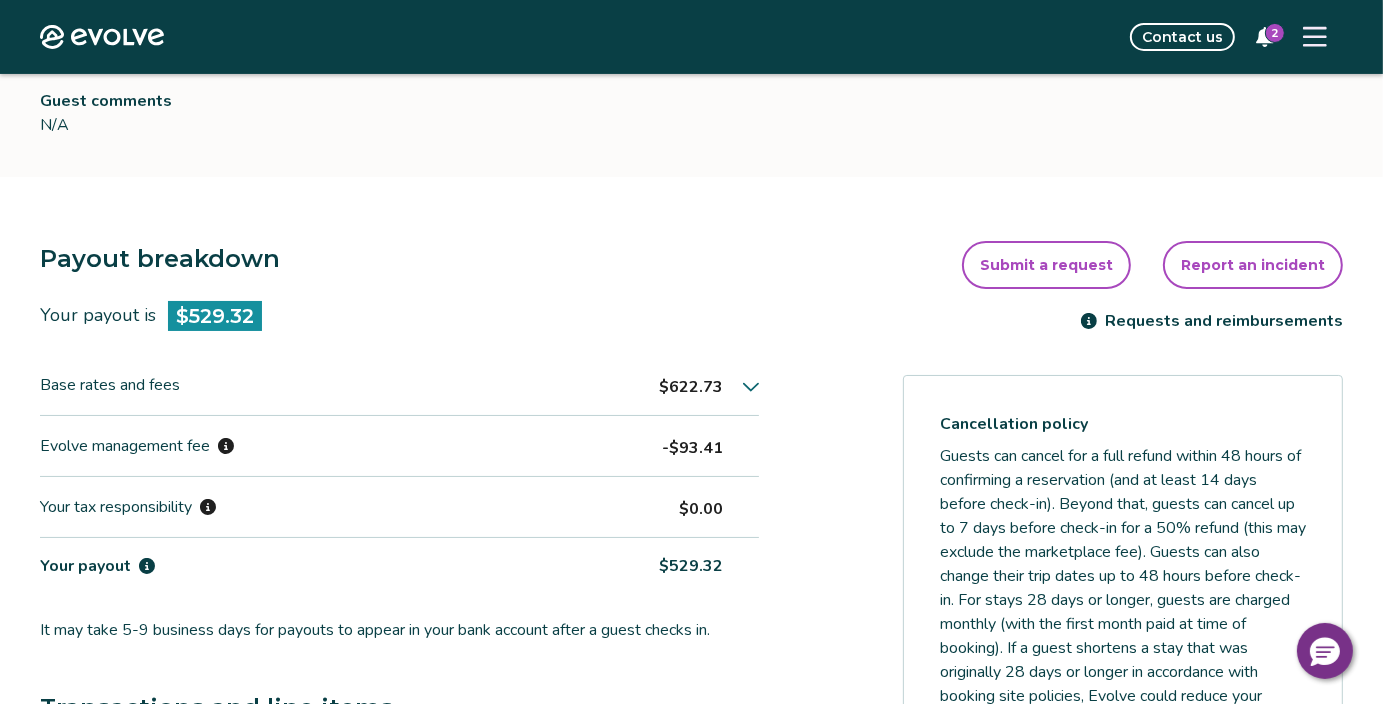scroll, scrollTop: 376, scrollLeft: 0, axis: vertical 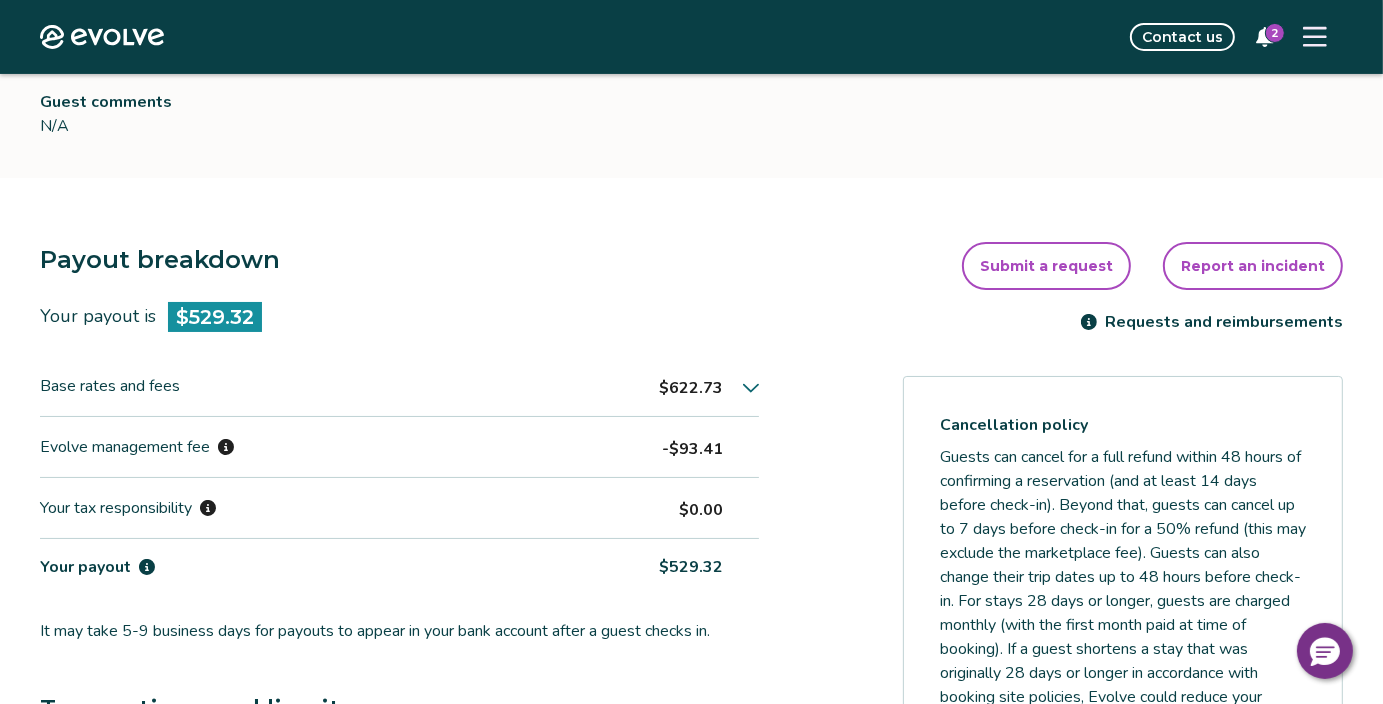 click 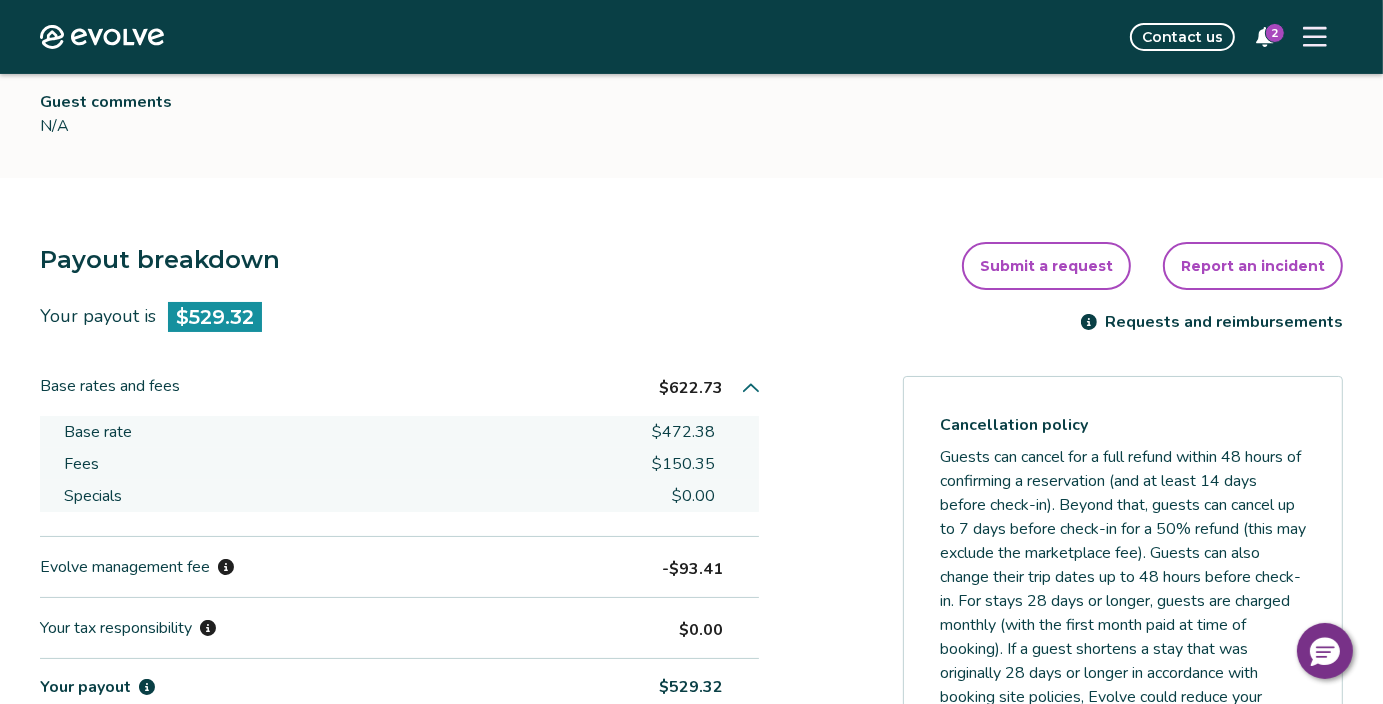 click 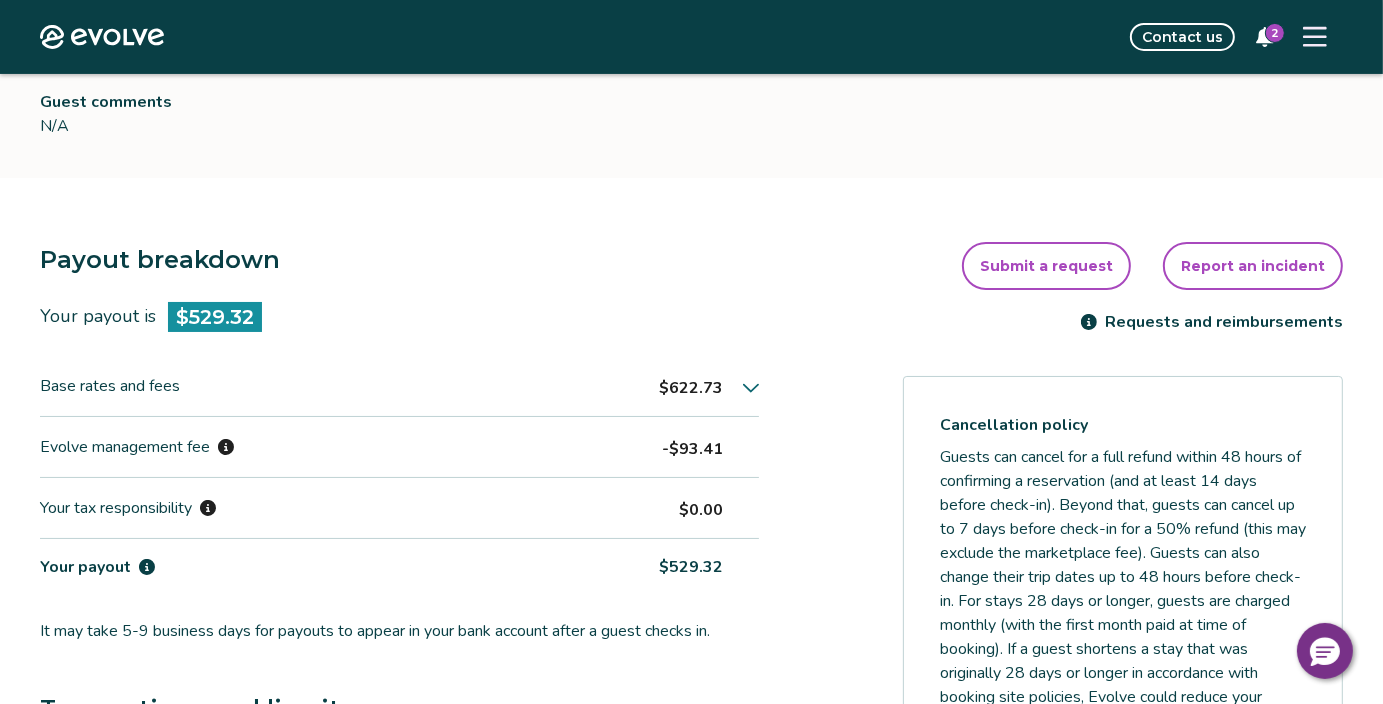 click on "Your payout" at bounding box center (85, 567) 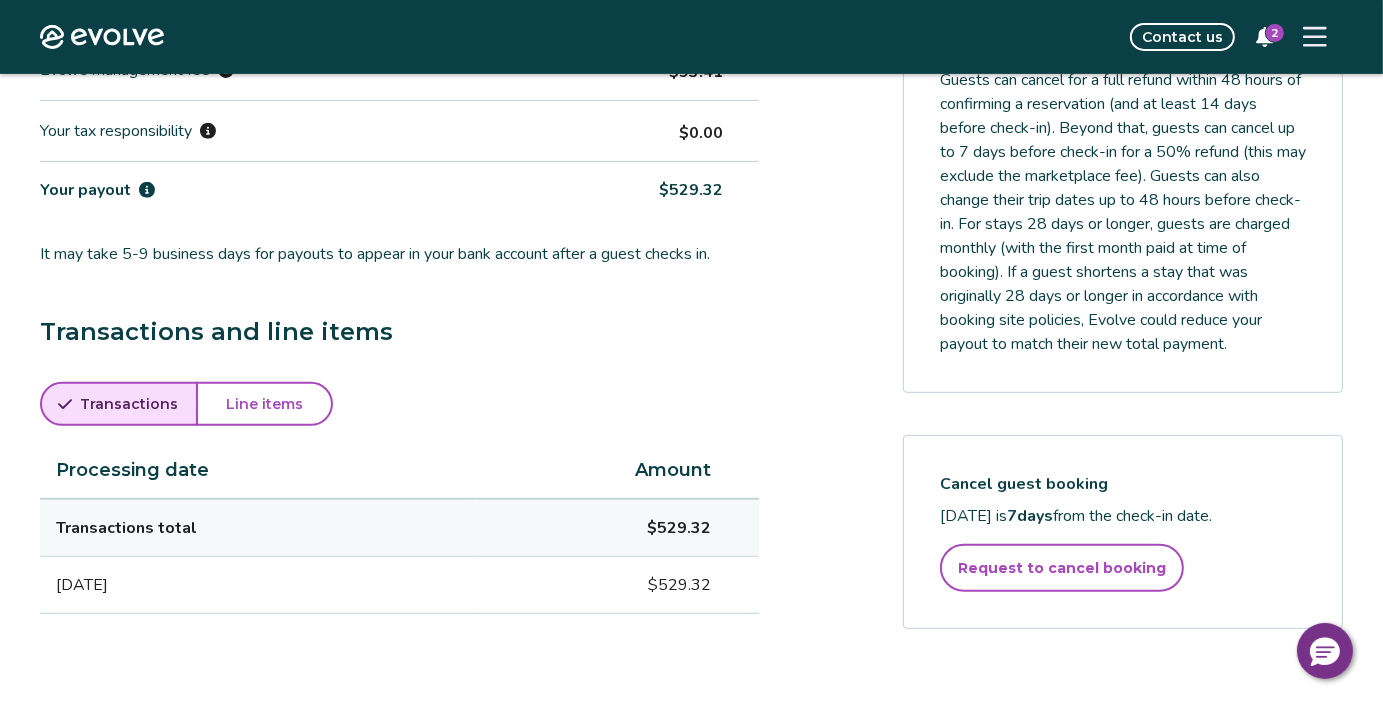 scroll, scrollTop: 756, scrollLeft: 0, axis: vertical 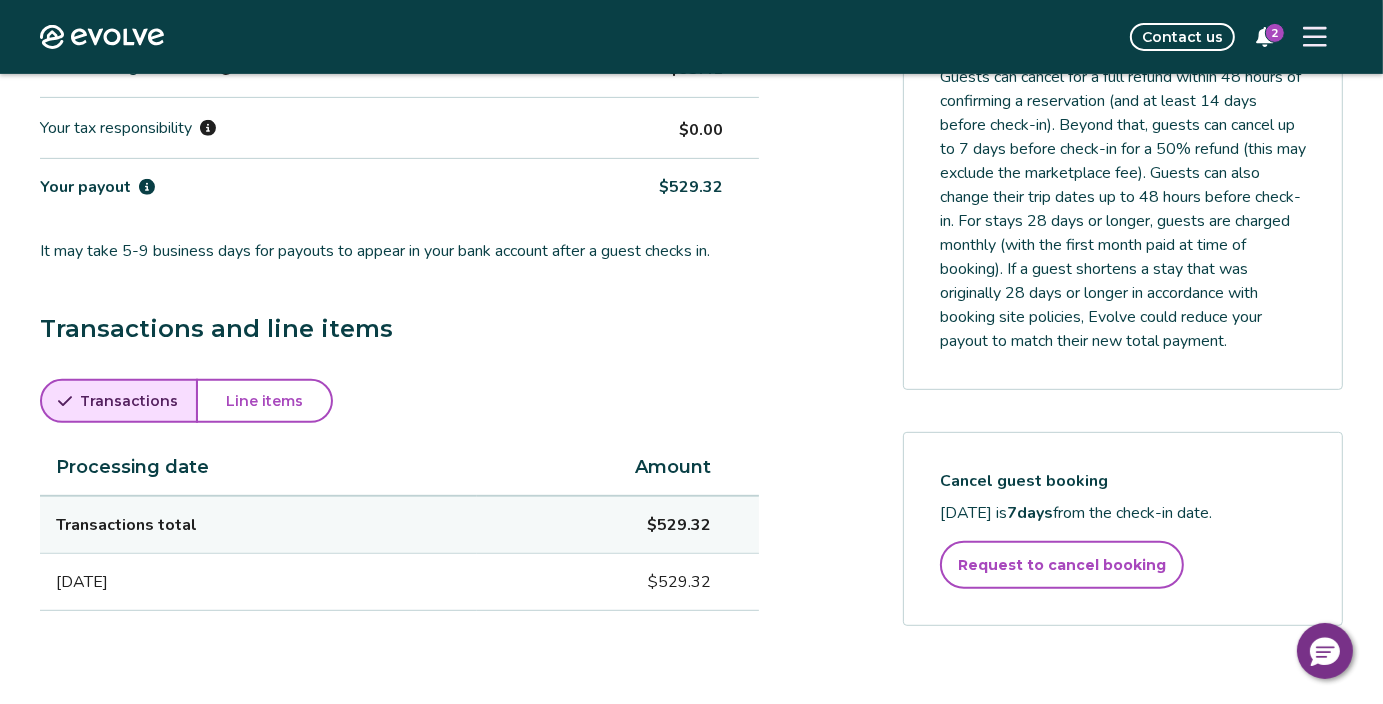 click on "Line items" at bounding box center [264, 401] 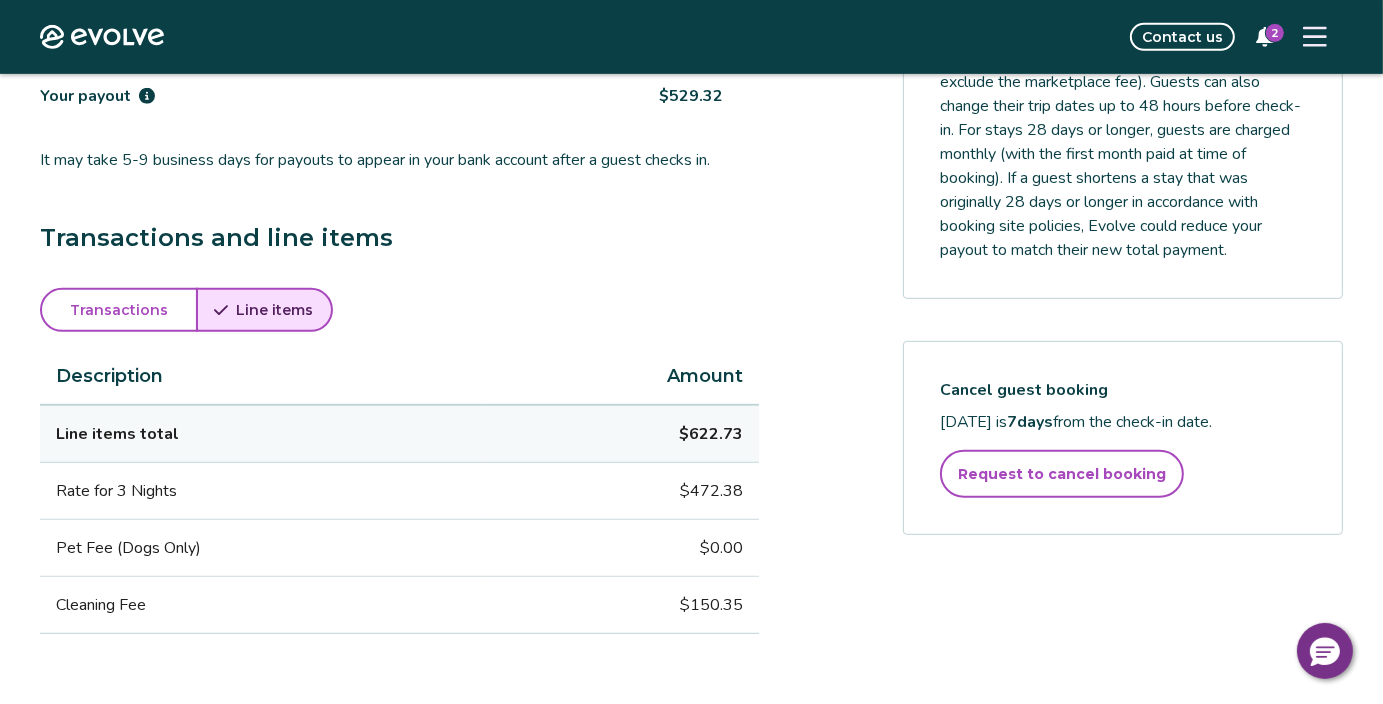 scroll, scrollTop: 853, scrollLeft: 0, axis: vertical 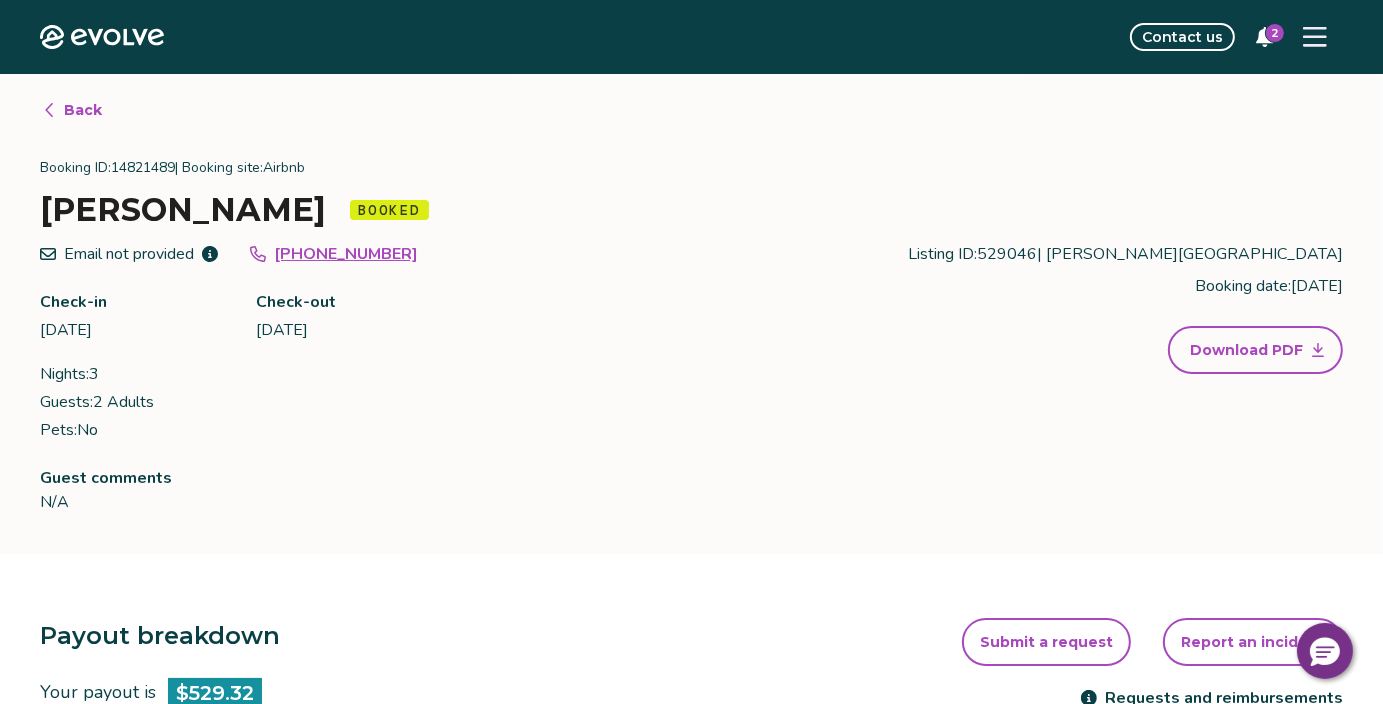 click on "2" at bounding box center (1275, 33) 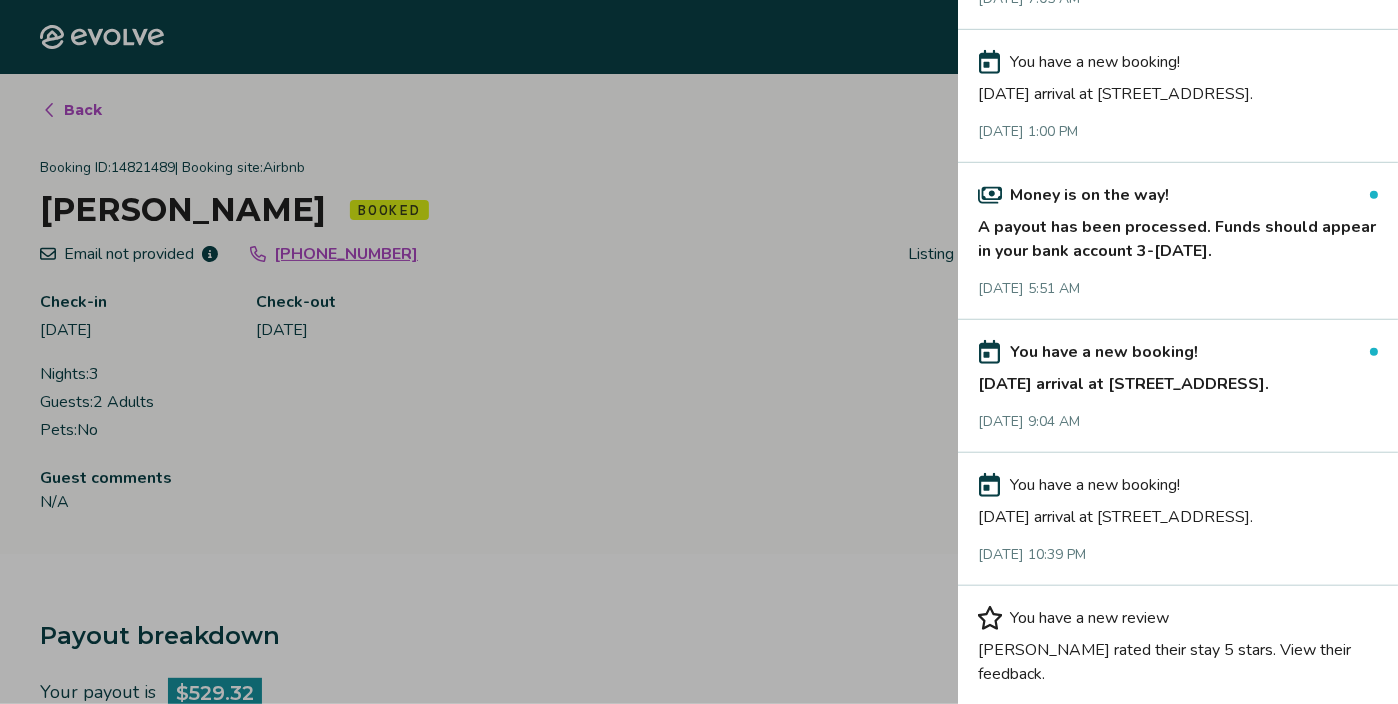 scroll, scrollTop: 555, scrollLeft: 0, axis: vertical 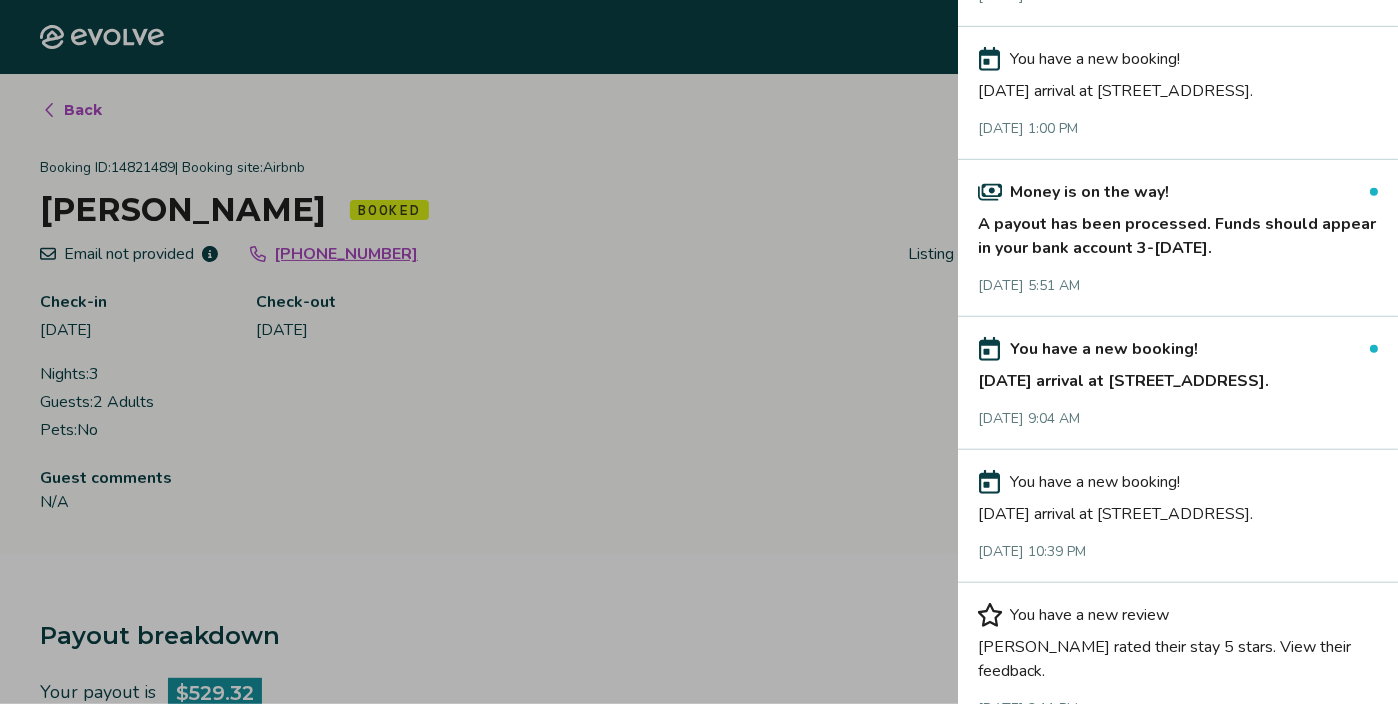click on "A payout has been processed. Funds should appear in your bank account 3-[DATE]." at bounding box center [1178, 232] 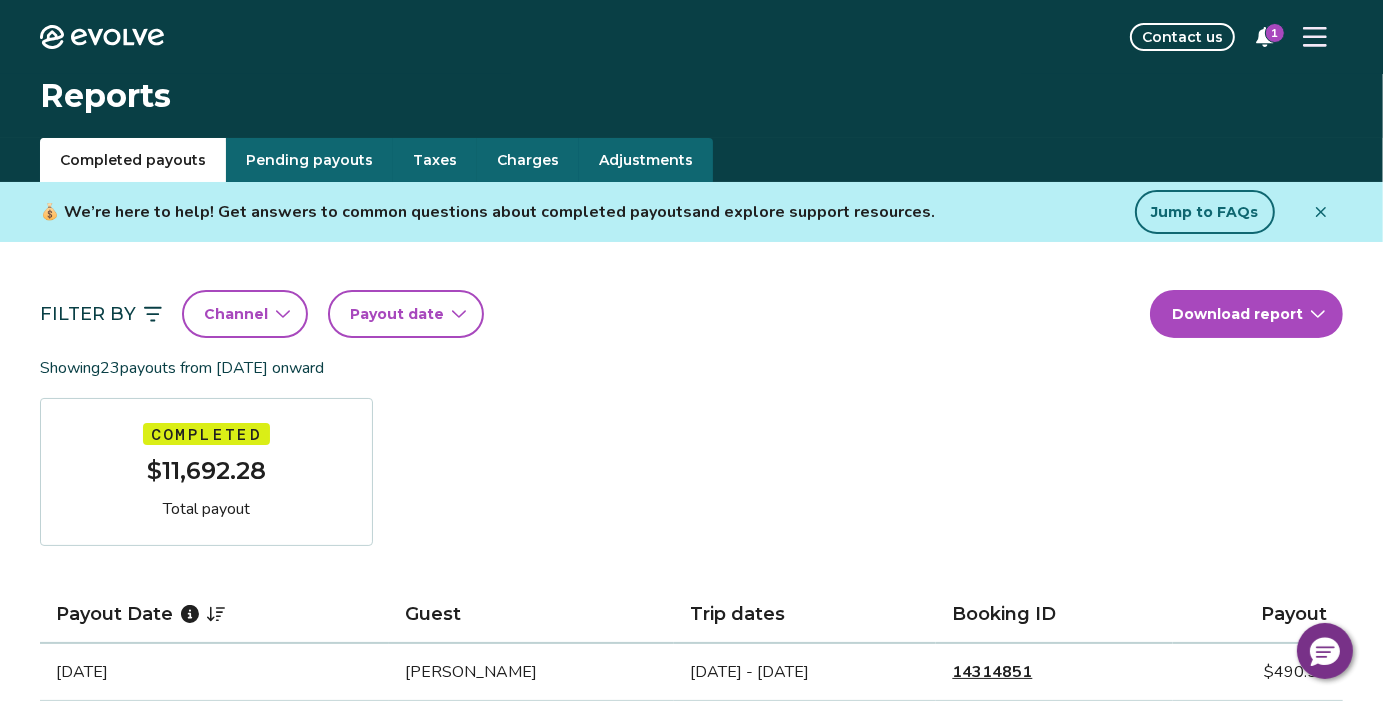 click on "1" at bounding box center [1275, 33] 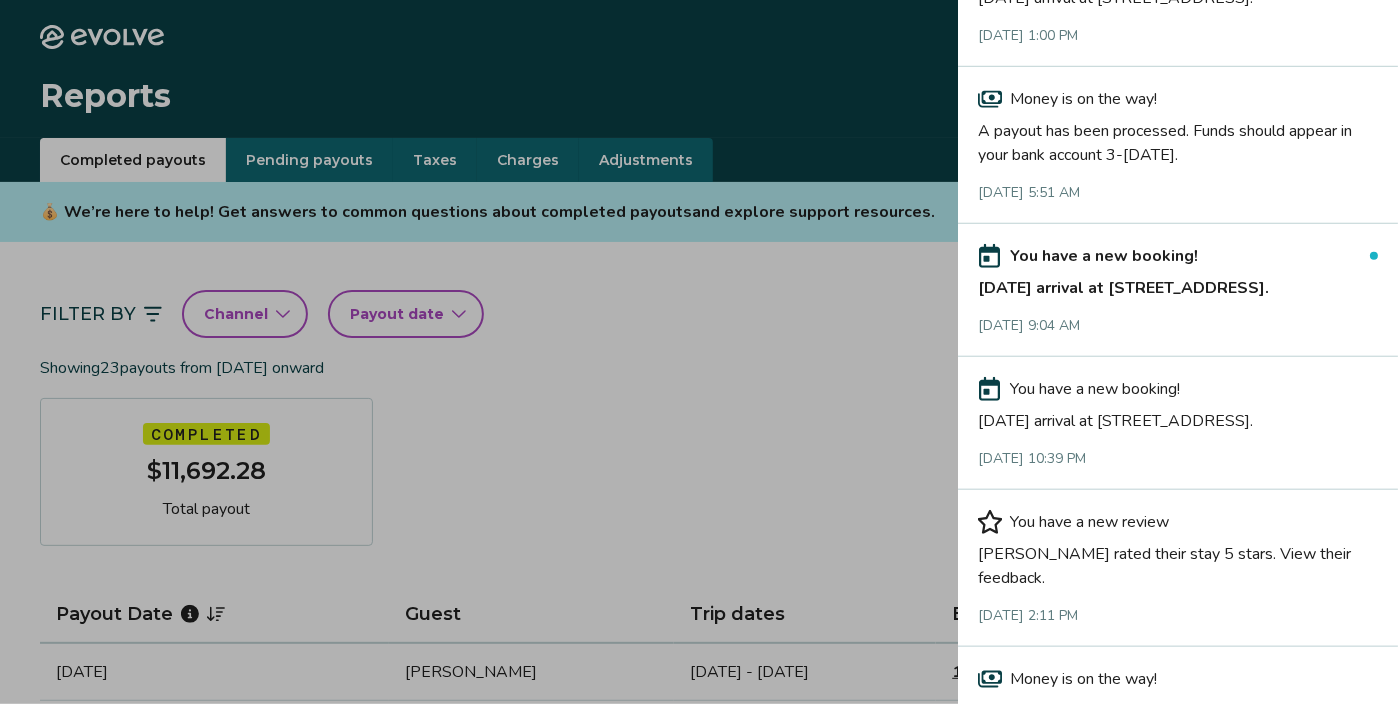 scroll, scrollTop: 658, scrollLeft: 0, axis: vertical 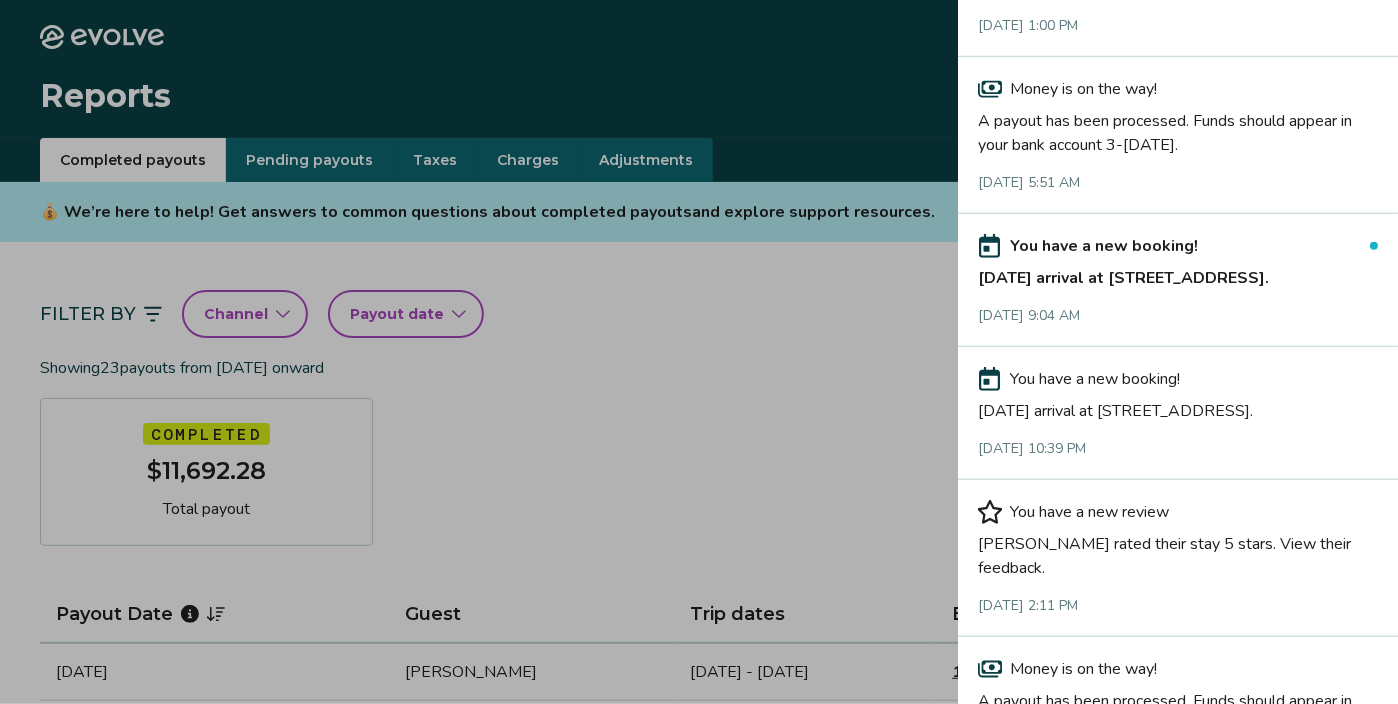 click on "[DATE] arrival at [STREET_ADDRESS]." at bounding box center (1178, 274) 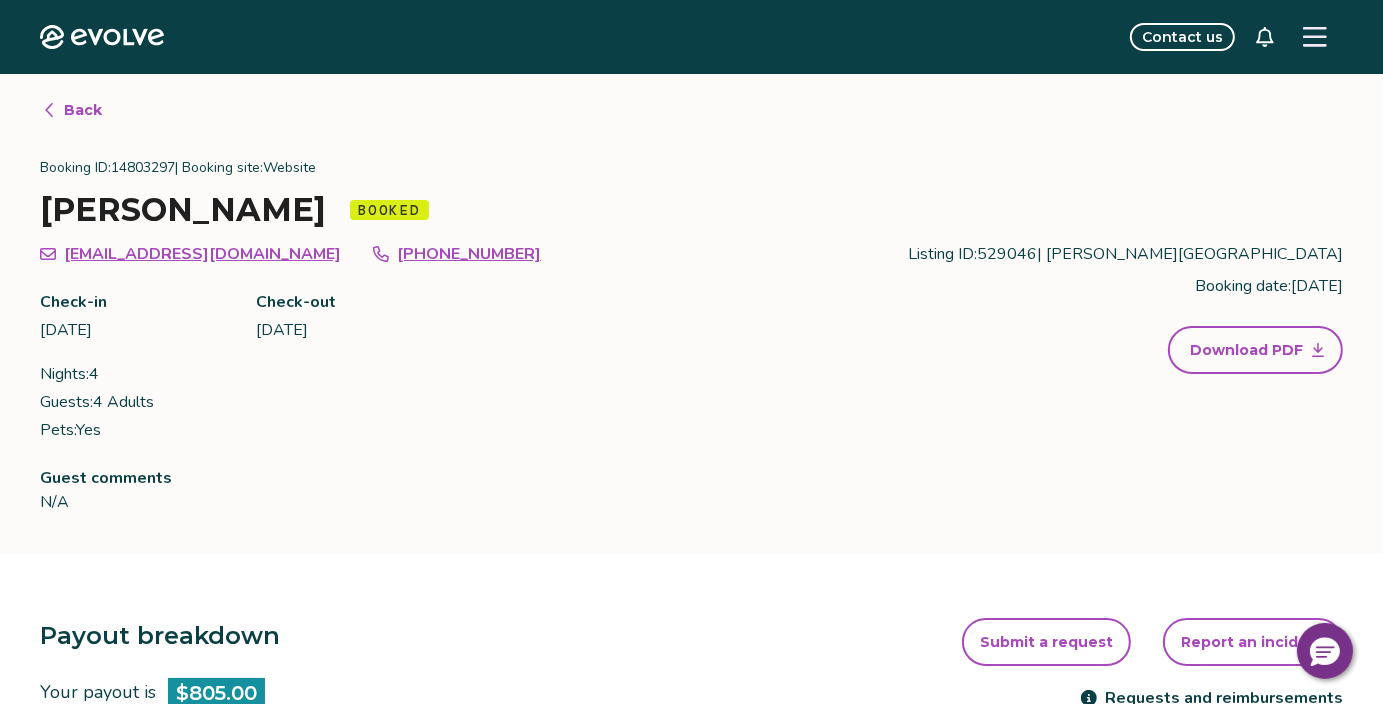 click 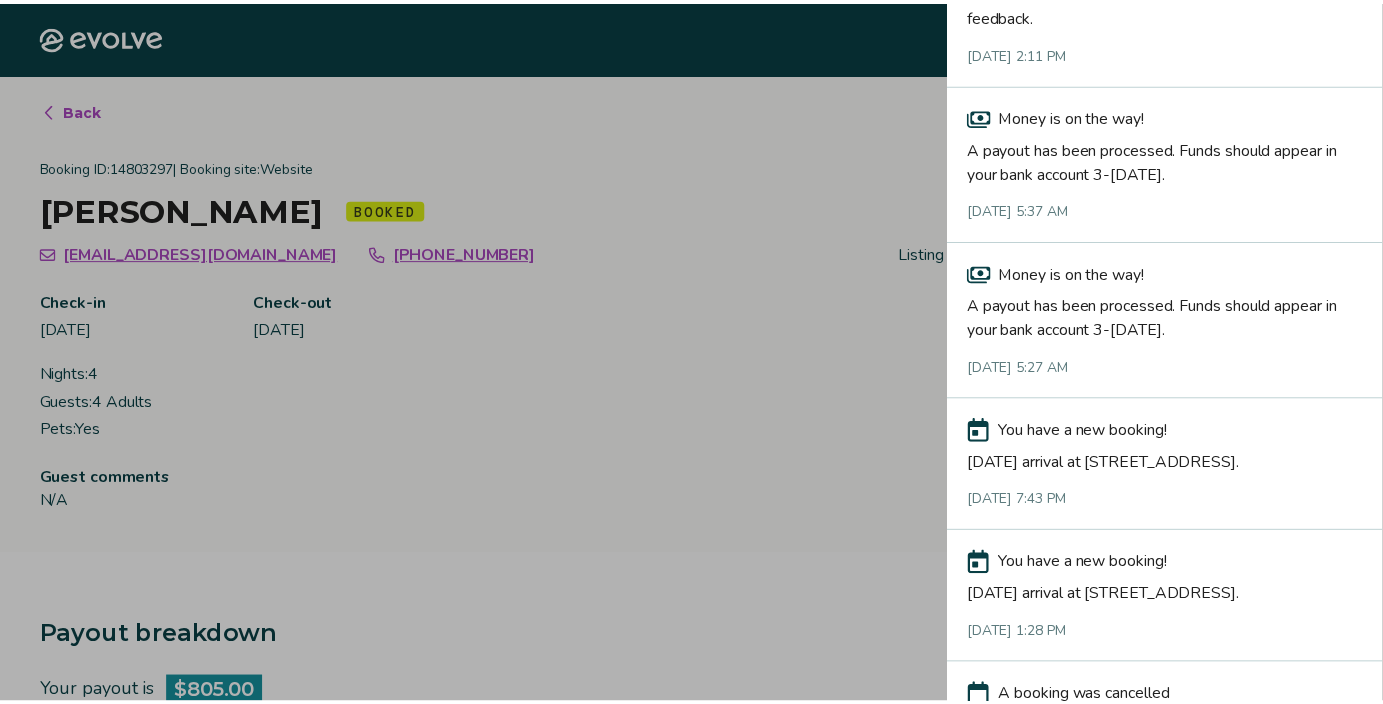 scroll, scrollTop: 1320, scrollLeft: 0, axis: vertical 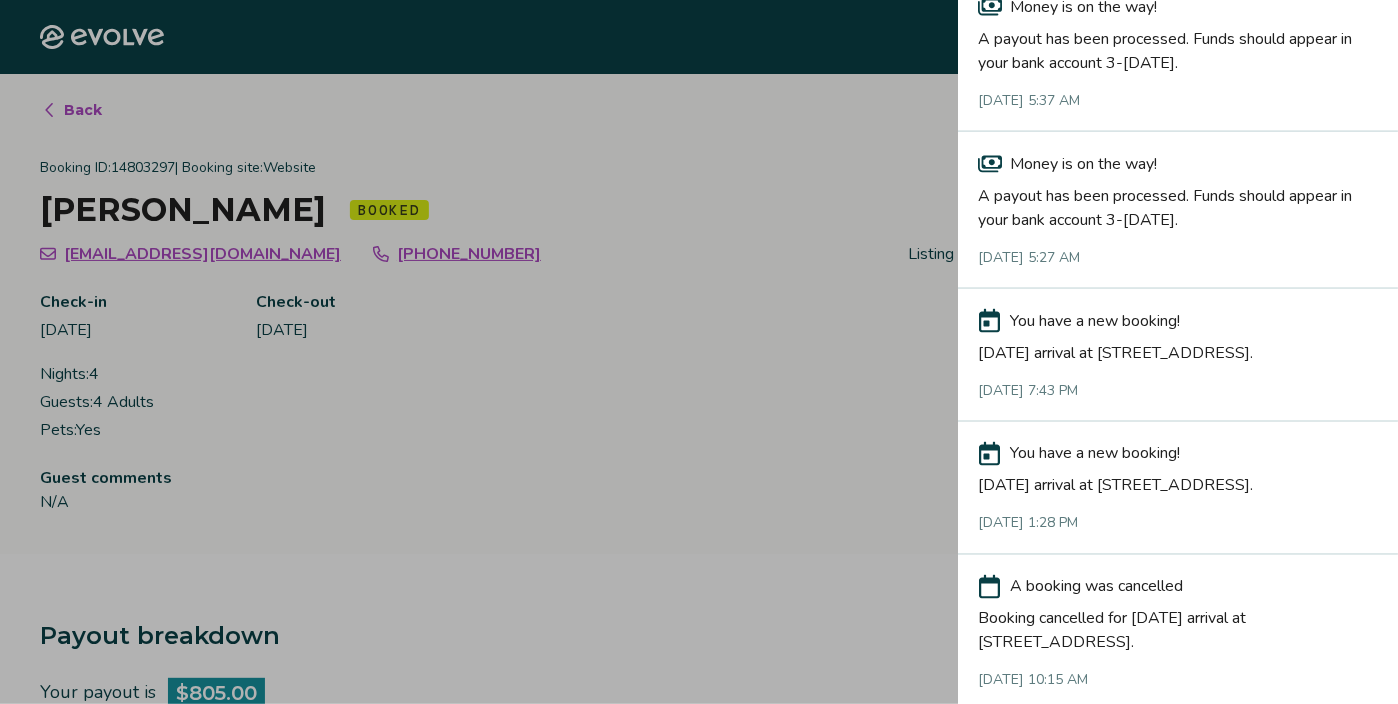click on "[PERSON_NAME] all as read You have a new review Kody rated their stay 5 stars. View their feedback. [DATE] 3:57 PM Money is on the way! A payout has been processed. Funds should appear in your bank account 3-[DATE]. [DATE] 7:05 AM Money is on the way! A payout has been processed. Funds should appear in your bank account 3-[DATE]. [DATE] 7:05 AM You have a new booking! [DATE] arrival at [STREET_ADDRESS]. [DATE] 1:00 PM Money is on the way! A payout has been processed. Funds should appear in your bank account 3-[DATE]. [DATE] 5:51 AM You have a new booking! [DATE] arrival at [STREET_ADDRESS]. [DATE] 9:04 AM You have a new booking! [DATE] arrival at [STREET_ADDRESS]. [DATE] 10:39 PM You have a new review [PERSON_NAME] rated their stay 5 stars. View their feedback. [DATE] 2:11 PM Money is on the way! A payout has been processed. Funds should appear in your bank account 3-[DATE]." at bounding box center (1178, -259) 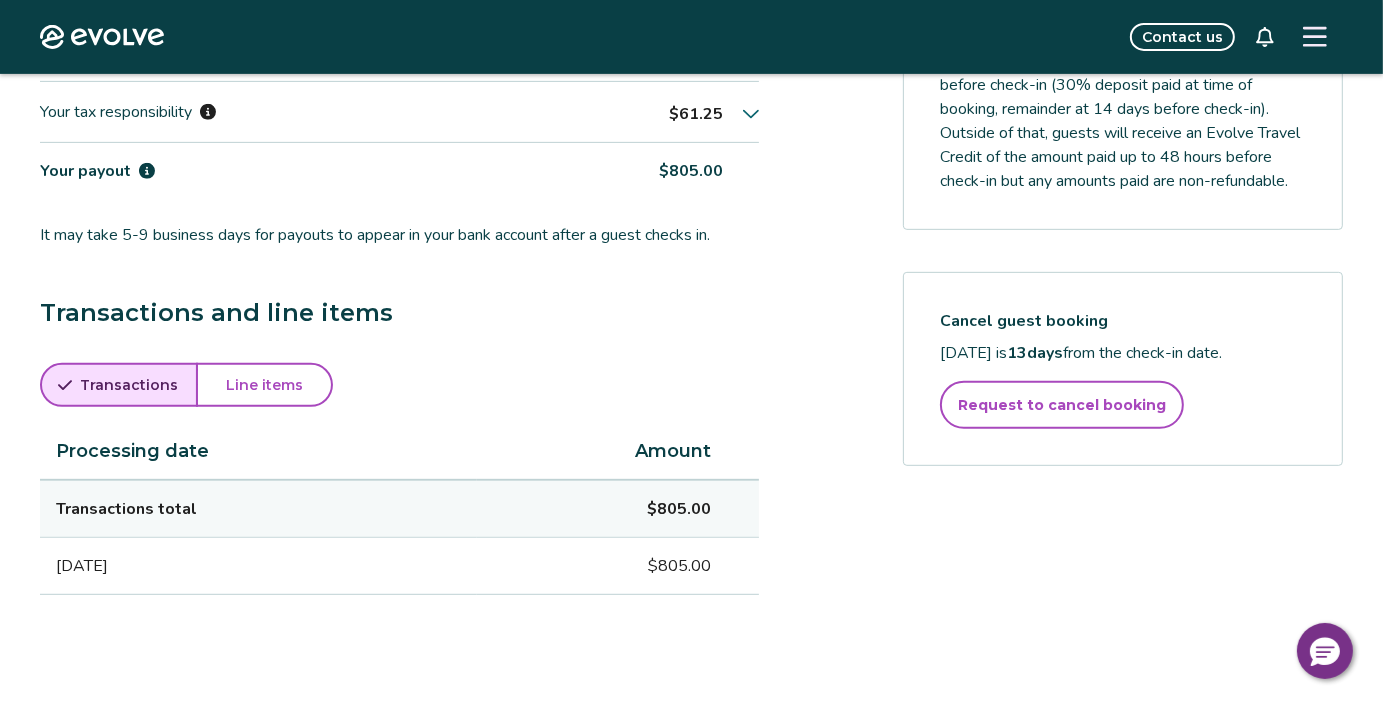 scroll, scrollTop: 768, scrollLeft: 0, axis: vertical 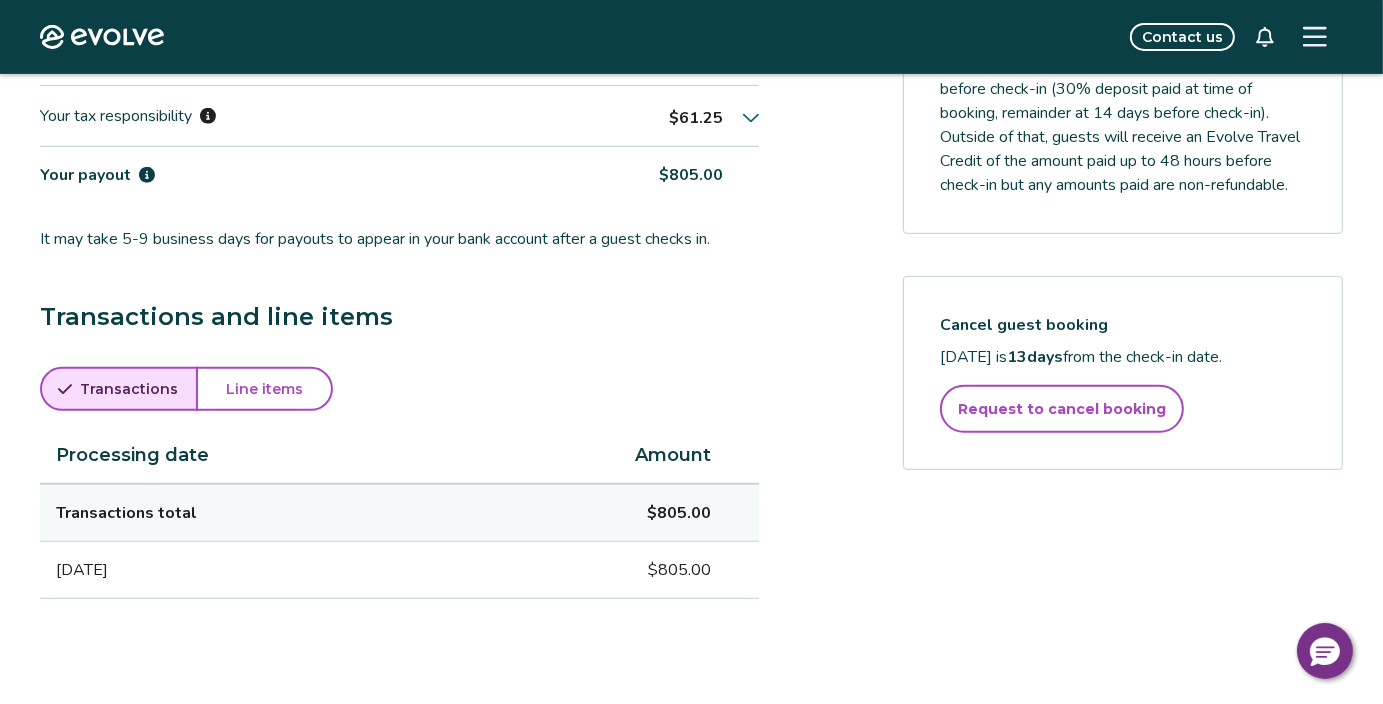 click on "Line items" at bounding box center [264, 389] 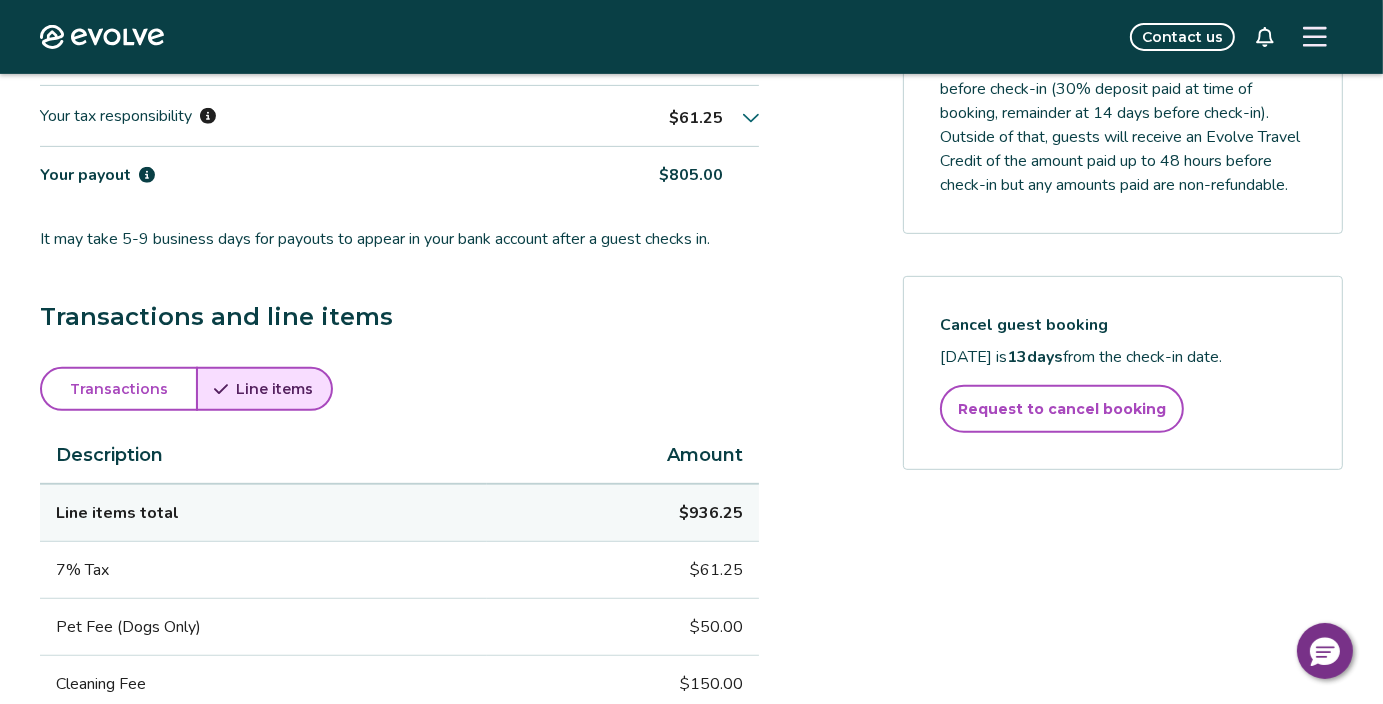 scroll, scrollTop: 768, scrollLeft: 0, axis: vertical 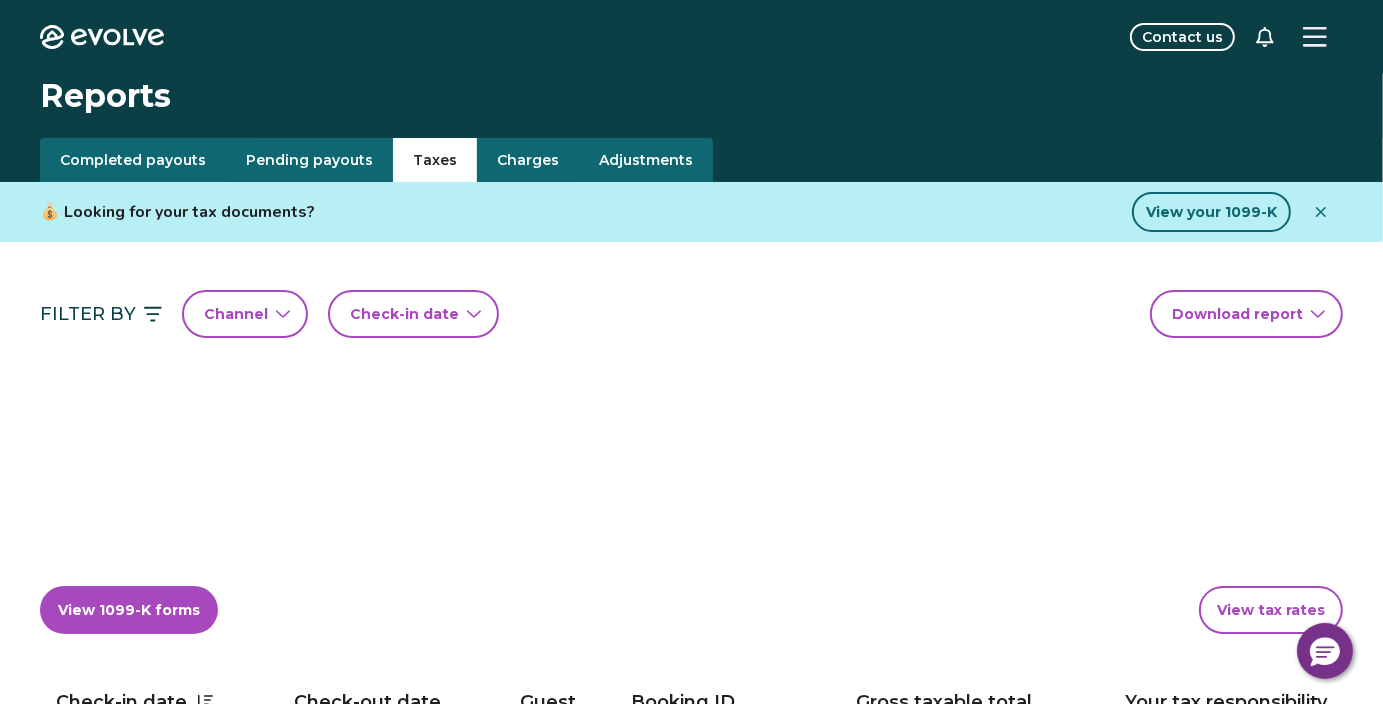 click on "Taxes" at bounding box center (435, 160) 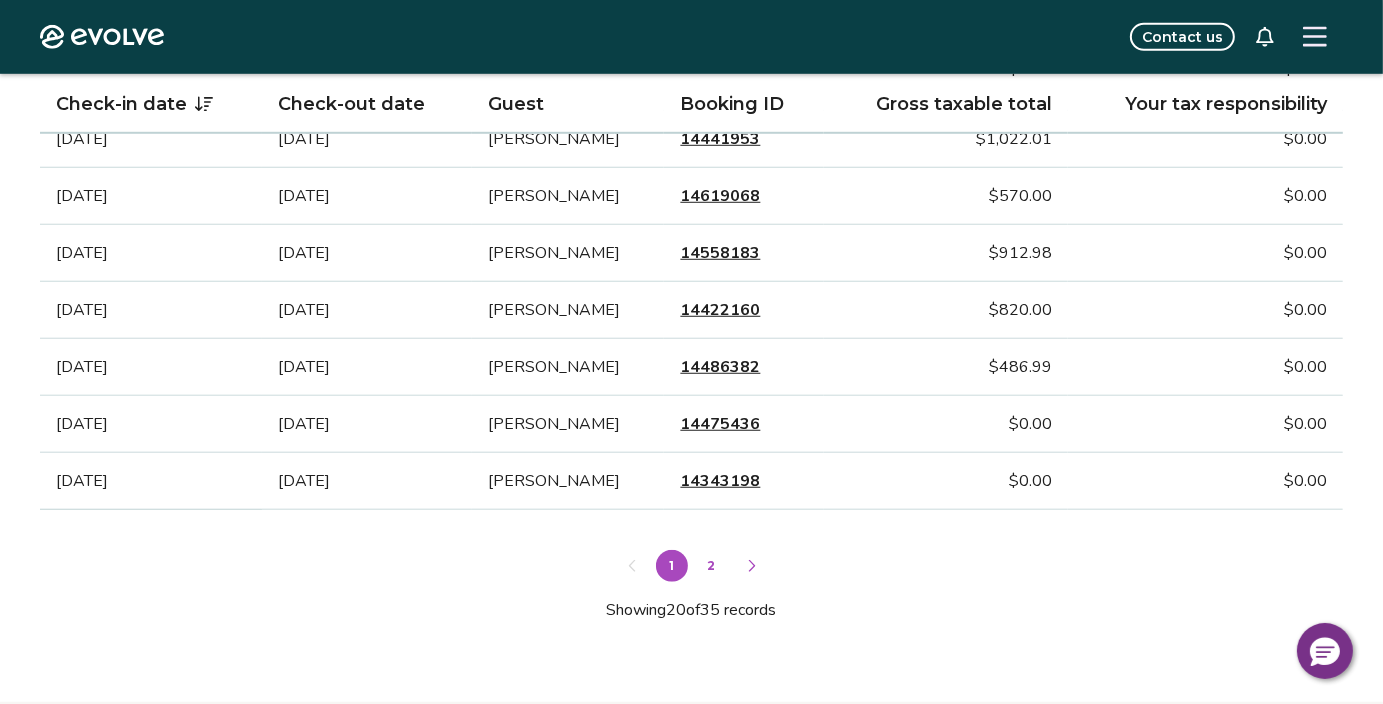 scroll, scrollTop: 1328, scrollLeft: 0, axis: vertical 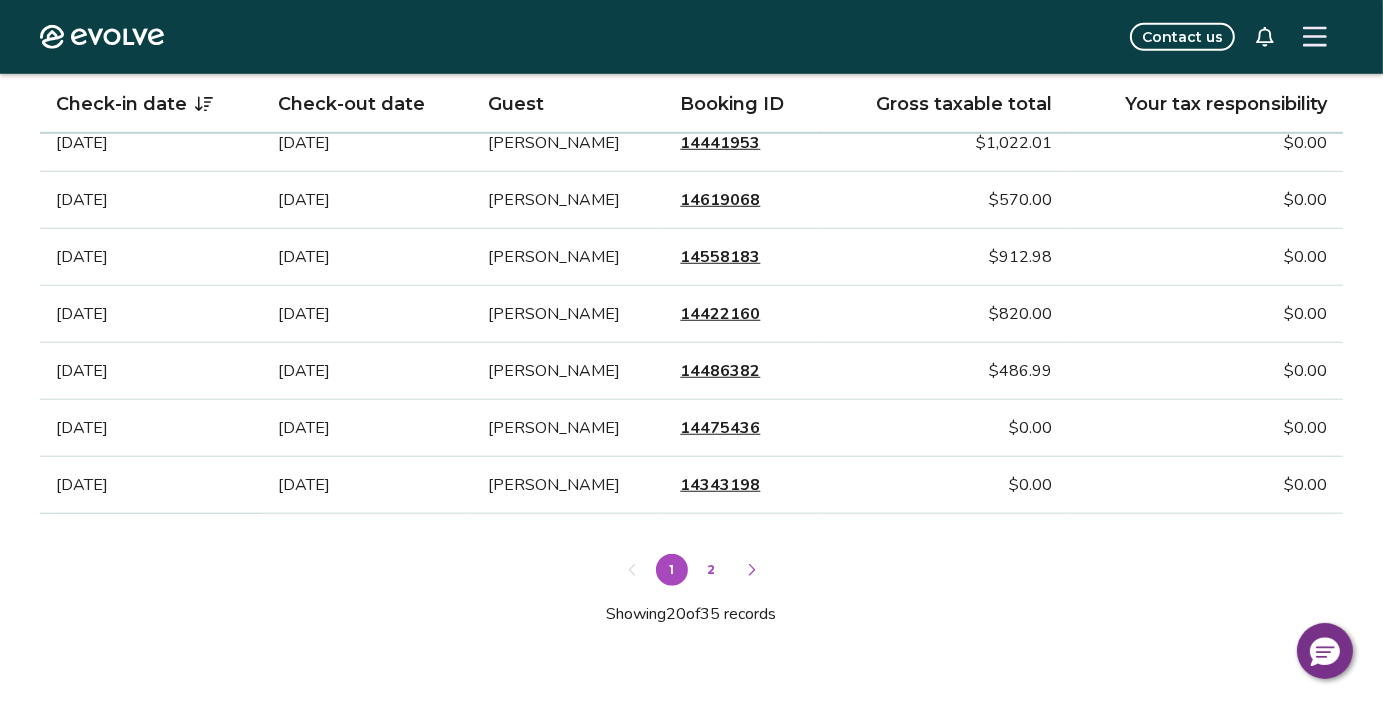 click 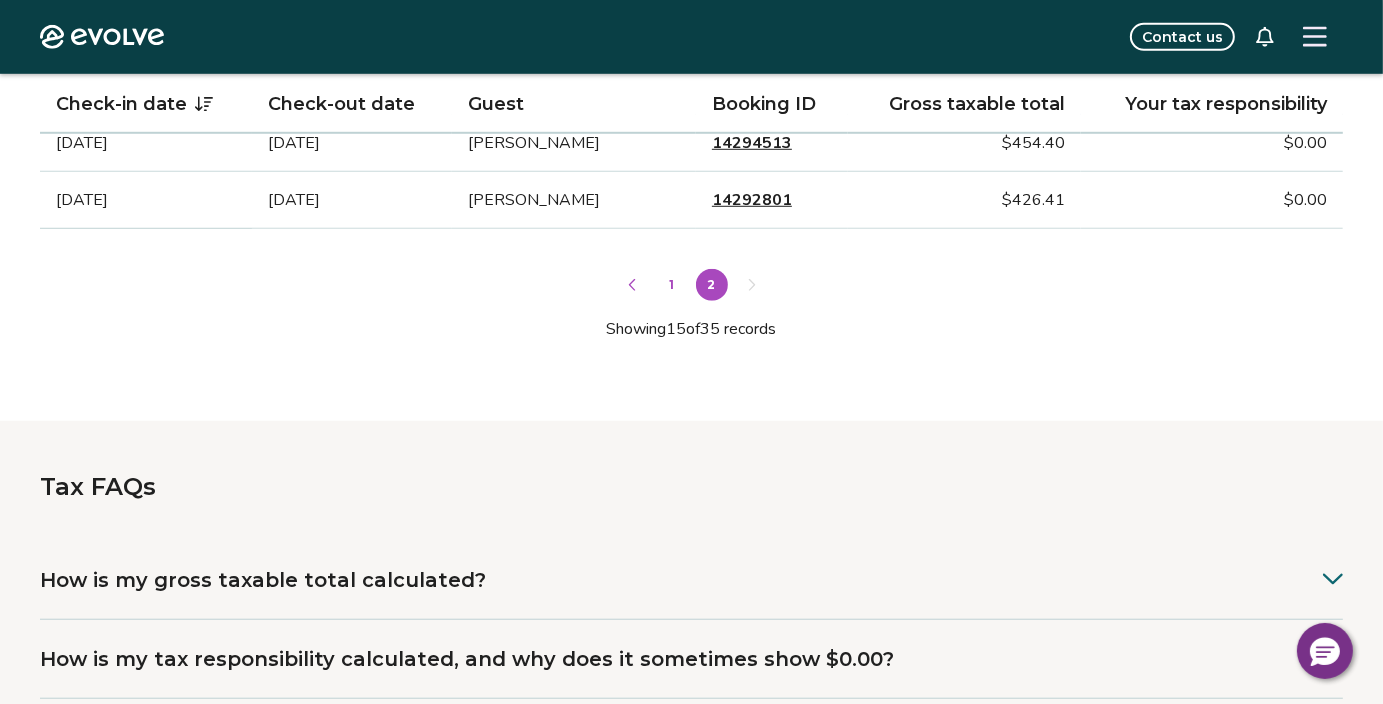 drag, startPoint x: 751, startPoint y: 559, endPoint x: 1397, endPoint y: 267, distance: 708.9288 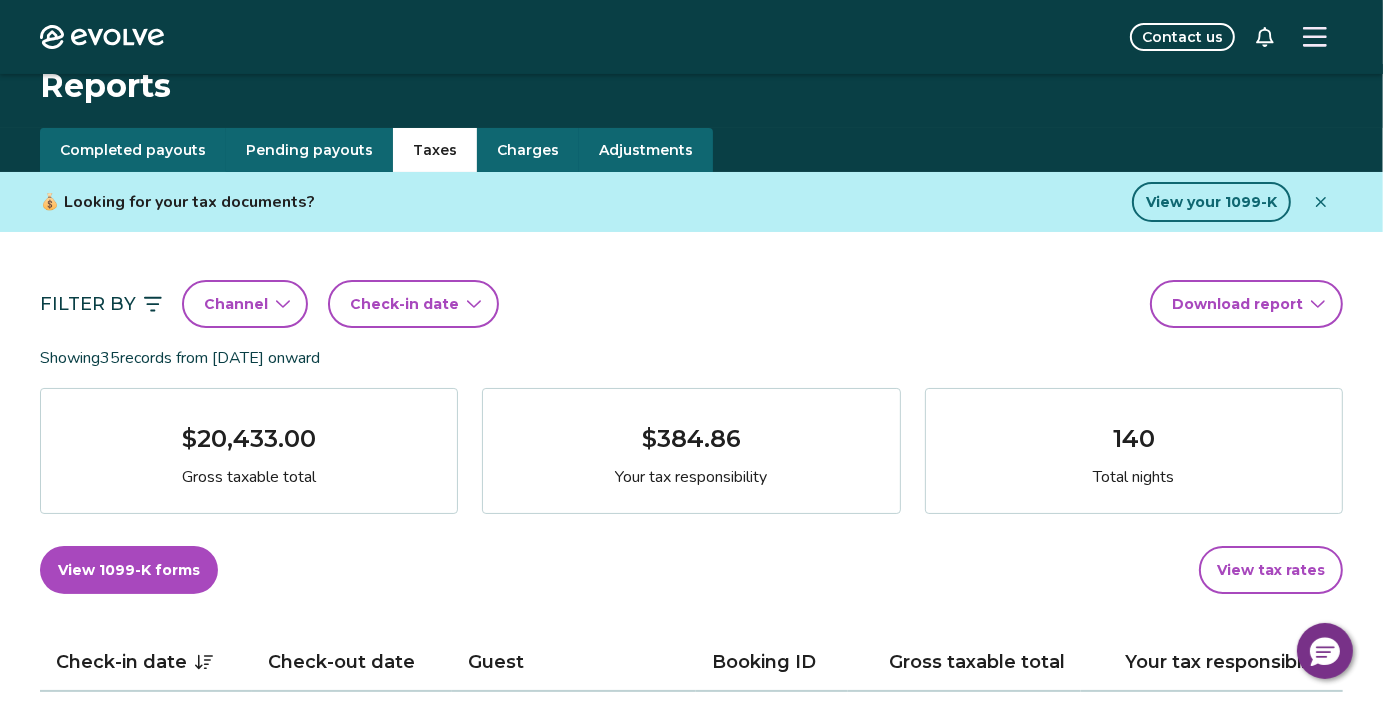scroll, scrollTop: 0, scrollLeft: 0, axis: both 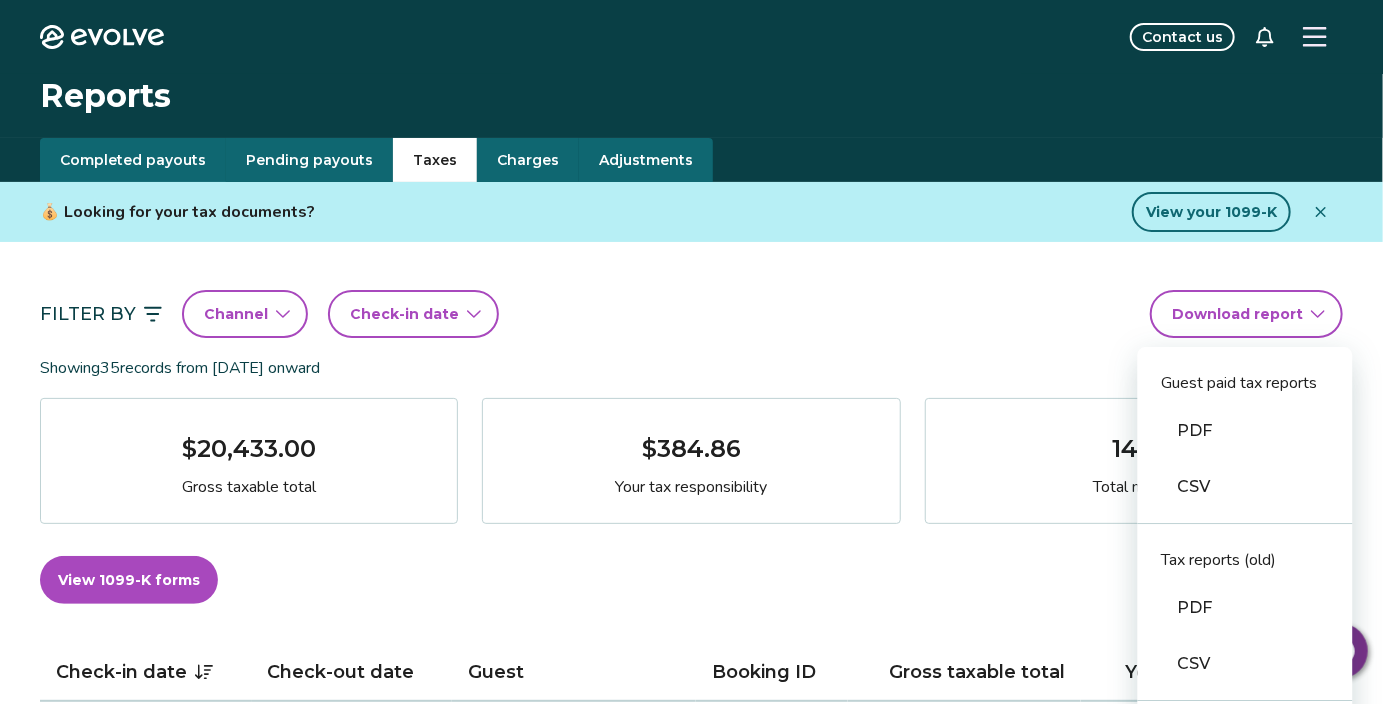 click on "Evolve Contact us Reports Completed payouts Pending payouts Taxes Charges Adjustments 💰 Looking for your tax documents? View your 1099-K Filter By  Channel Check-in date Download   report Guest paid tax reports PDF CSV Tax reports (old) PDF CSV Financial reporting guide PDF Showing  35  records    from [DATE] onward $20,433.00 Gross taxable total $384.86 Your tax responsibility 140 Total nights View 1099-K forms View tax rates Check-in date Check-out date Guest Booking ID Gross taxable total Your tax responsibility [DATE] [DATE] [PERSON_NAME] 14317202 $0.00 $0.00 [DATE] [DATE] [PERSON_NAME] 14333899 $990.00 $69.30 [DATE] [DATE] [PERSON_NAME] 14316894 $516.00 $0.00 [DATE] [DATE] [PERSON_NAME] 14426338 $588.98 $0.00 [DATE] [DATE] [PERSON_NAME] 14384509 $0.00 $0.00 [DATE] [DATE] [PERSON_NAME] 14392307 $598.00 $0.00 [DATE] [DATE] [PERSON_NAME] 14416344 $435.01 $0.00 [DATE] [DATE] [PERSON_NAME] 14390204 $387.01 $0.00 1 2" at bounding box center (699, 1419) 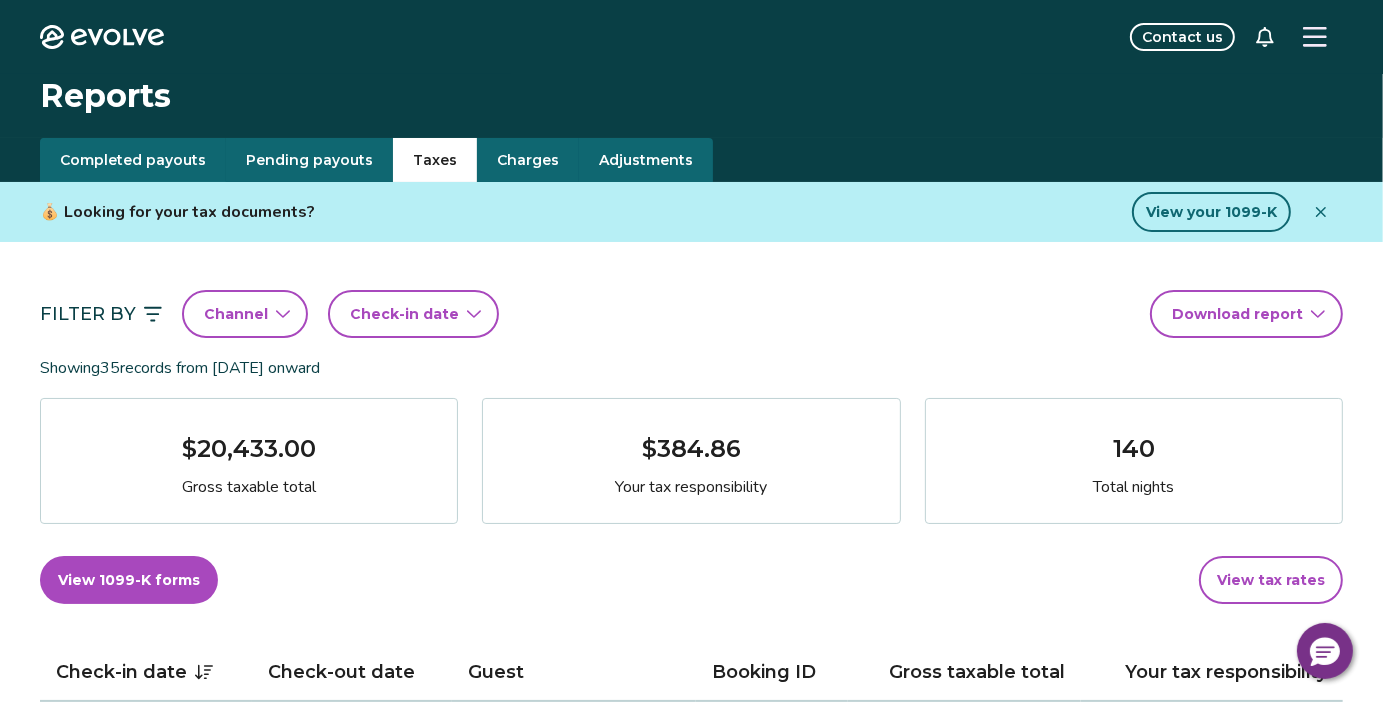 click on "Evolve Contact us Reports Completed payouts Pending payouts Taxes Charges Adjustments 💰 Looking for your tax documents? View your 1099-K Filter By  Channel Check-in date Download   report Showing  35  records    from [DATE] onward $20,433.00 Gross taxable total $384.86 Your tax responsibility 140 Total nights View 1099-K forms View tax rates Check-in date Check-out date Guest Booking ID Gross taxable total Your tax responsibility [DATE] [DATE] [PERSON_NAME] 14317202 $0.00 $0.00 [DATE] [DATE] [PERSON_NAME] 14333899 $990.00 $69.30 [DATE] [DATE] [PERSON_NAME] 14316894 $516.00 $0.00 [DATE] [DATE] [PERSON_NAME] 14426338 $588.98 $0.00 [DATE] [DATE] [PERSON_NAME] 14384509 $0.00 $0.00 [DATE] [DATE] [PERSON_NAME] 14392307 $598.00 $0.00 [DATE] [DATE] [PERSON_NAME] 14416344 $435.01 $0.00 [DATE] [DATE] [PERSON_NAME] 14390204 $387.01 $0.00 [DATE] [DATE] Sabata Banks 14298619 $463.19 $0.00 [DATE] [DATE] 1 2" at bounding box center (691, 1419) 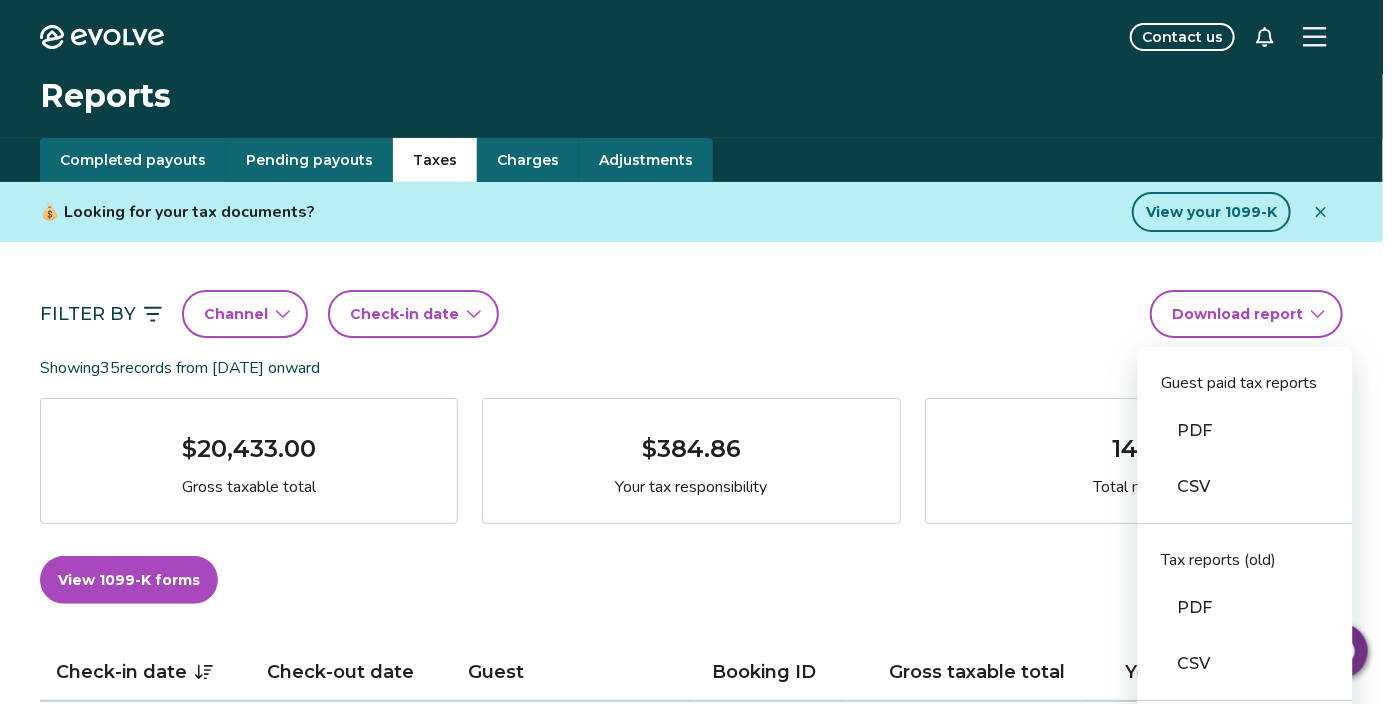 click on "Evolve Contact us Reports Completed payouts Pending payouts Taxes Charges Adjustments 💰 Looking for your tax documents? View your 1099-K Filter By  Channel Check-in date Download   report Guest paid tax reports PDF CSV Tax reports (old) PDF CSV Financial reporting guide PDF Showing  35  records    from [DATE] onward $20,433.00 Gross taxable total $384.86 Your tax responsibility 140 Total nights View 1099-K forms View tax rates Check-in date Check-out date Guest Booking ID Gross taxable total Your tax responsibility [DATE] [DATE] [PERSON_NAME] 14317202 $0.00 $0.00 [DATE] [DATE] [PERSON_NAME] 14333899 $990.00 $69.30 [DATE] [DATE] [PERSON_NAME] 14316894 $516.00 $0.00 [DATE] [DATE] [PERSON_NAME] 14426338 $588.98 $0.00 [DATE] [DATE] [PERSON_NAME] 14384509 $0.00 $0.00 [DATE] [DATE] [PERSON_NAME] 14392307 $598.00 $0.00 [DATE] [DATE] [PERSON_NAME] 14416344 $435.01 $0.00 [DATE] [DATE] [PERSON_NAME] 14390204 $387.01 $0.00 1 2" at bounding box center (699, 1419) 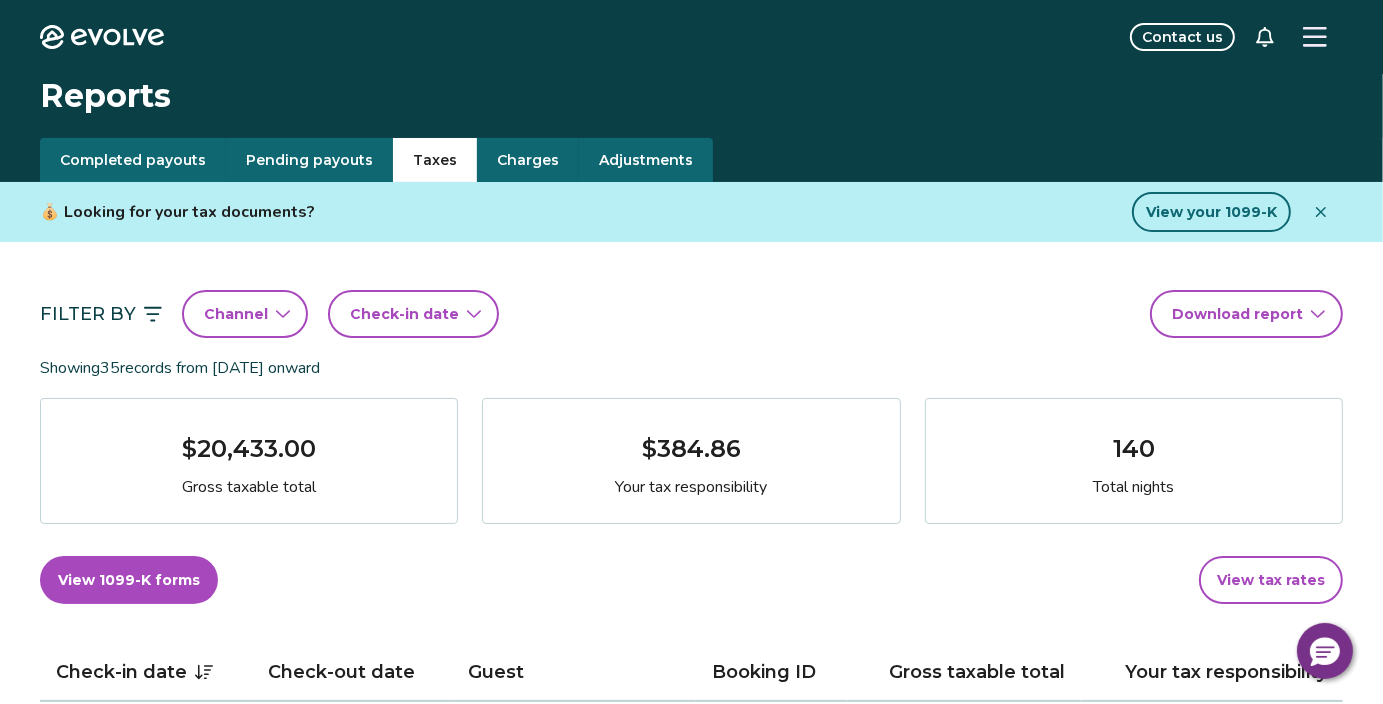click on "Adjustments" at bounding box center (646, 160) 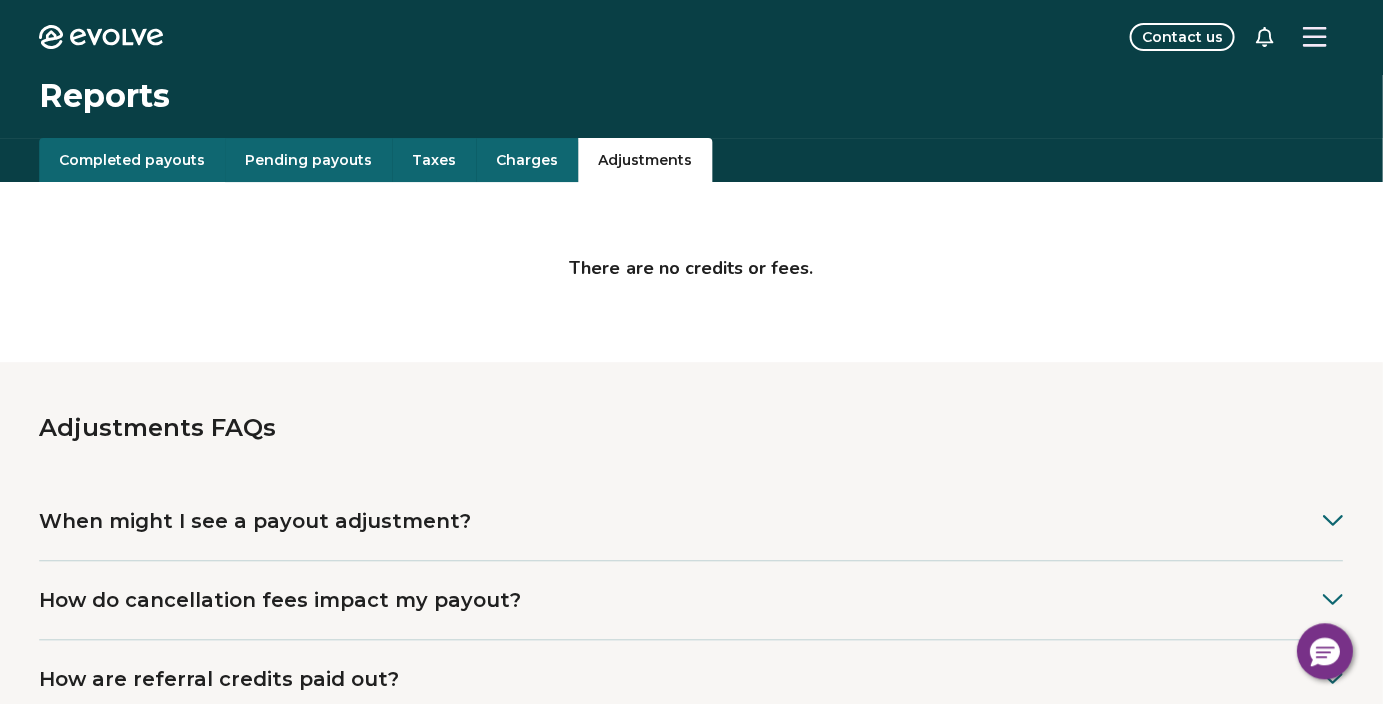 scroll, scrollTop: 0, scrollLeft: 0, axis: both 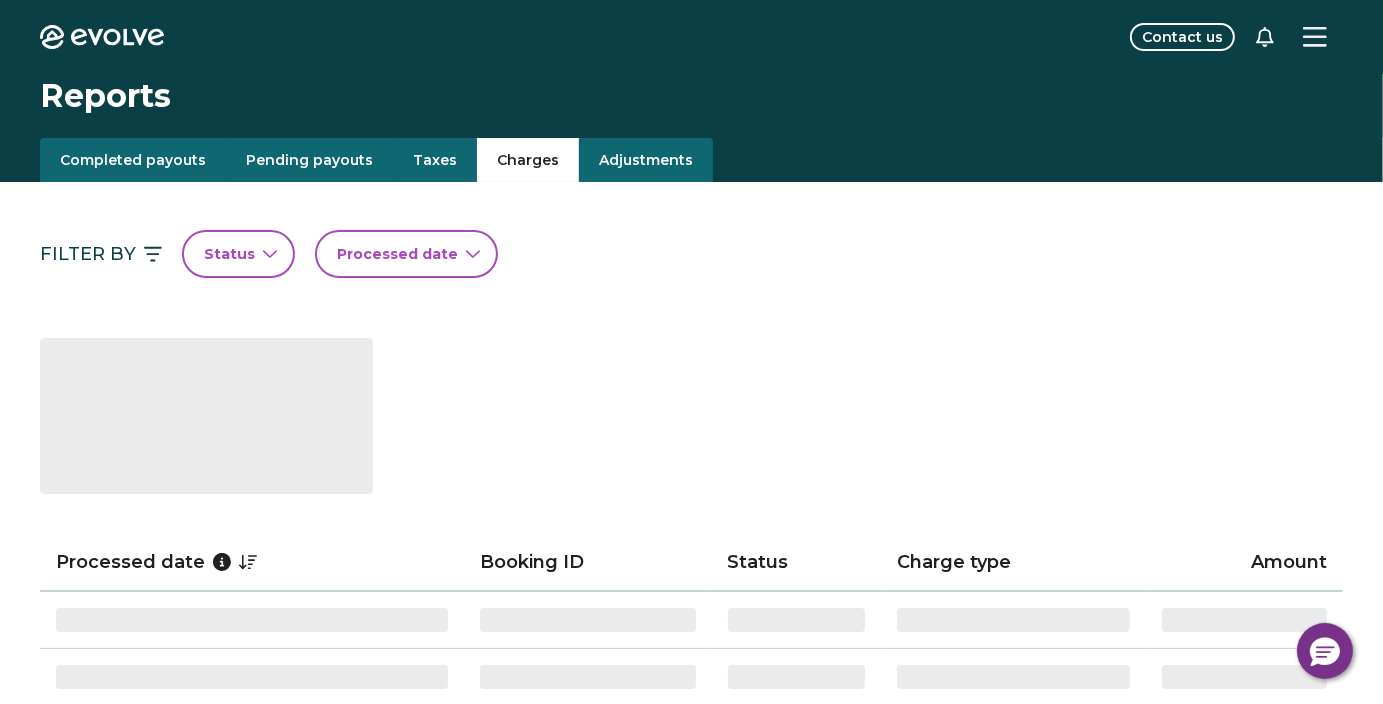 click on "Charges" at bounding box center (528, 160) 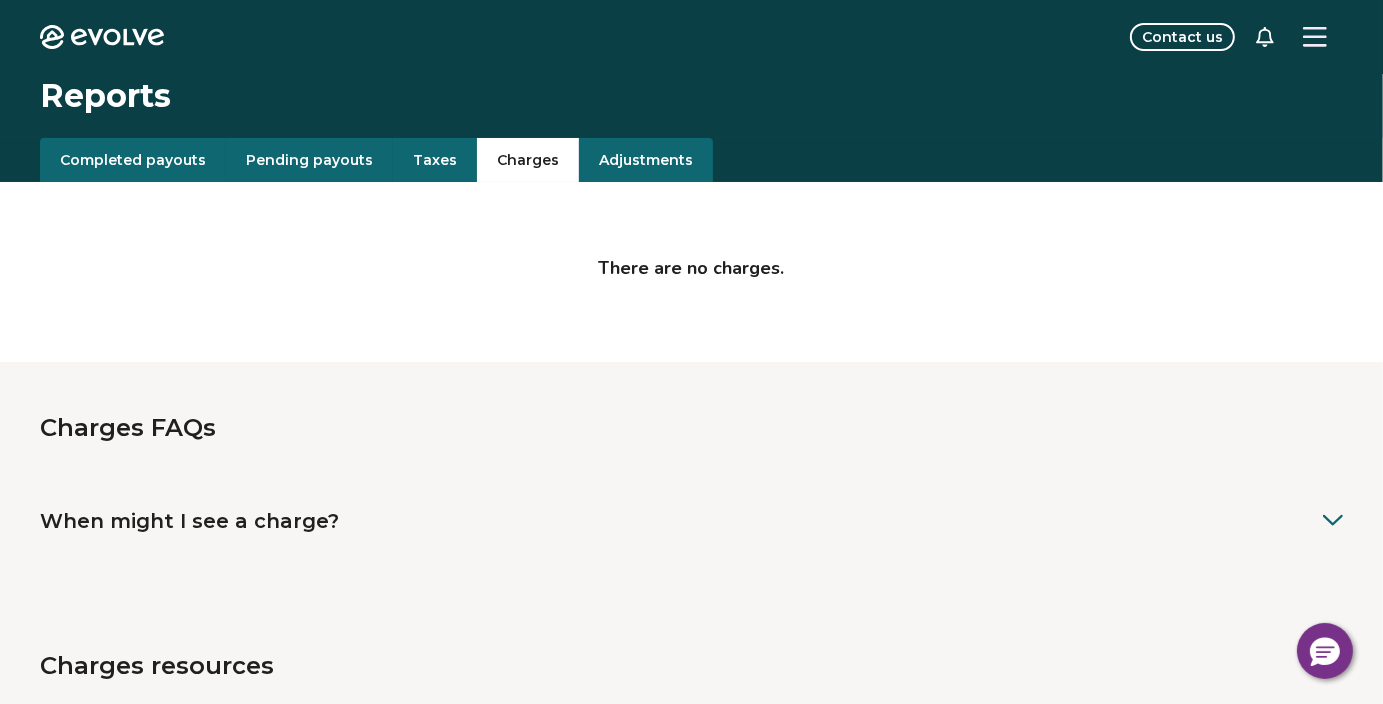 click on "Taxes" at bounding box center (435, 160) 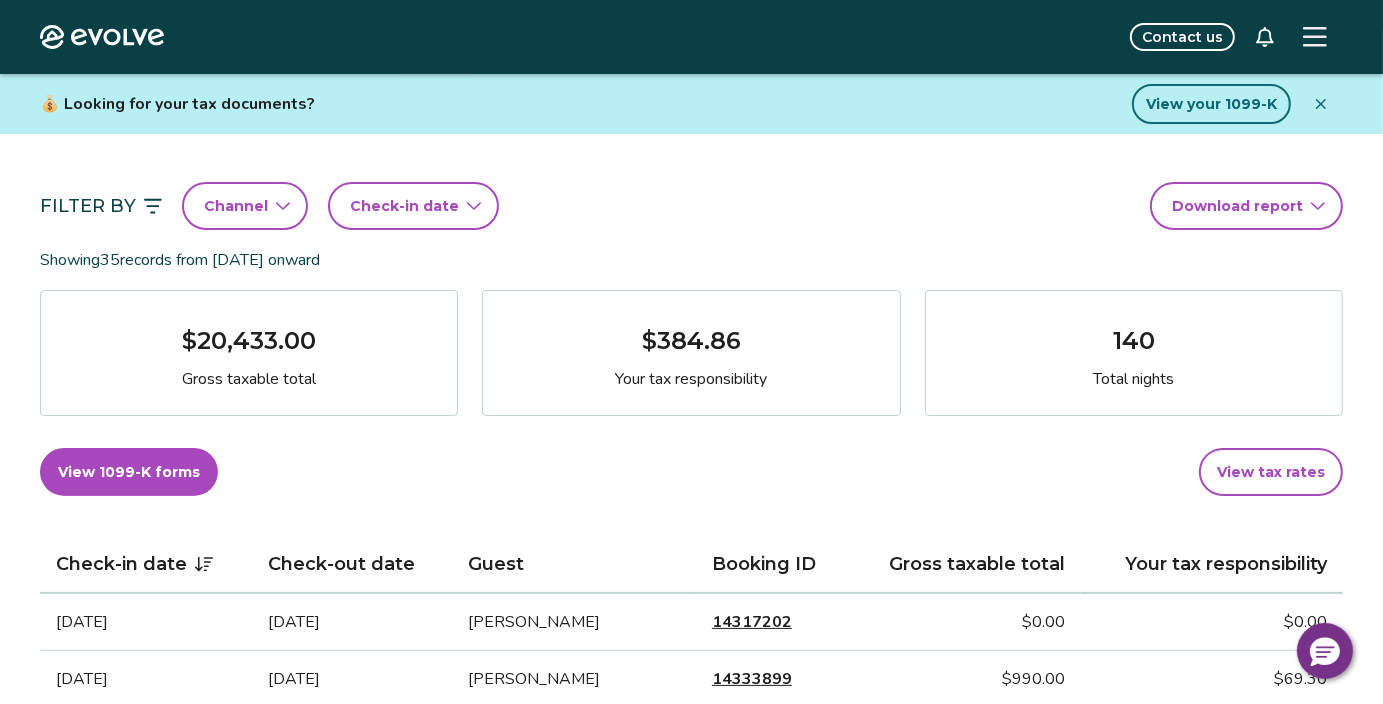 scroll, scrollTop: 120, scrollLeft: 0, axis: vertical 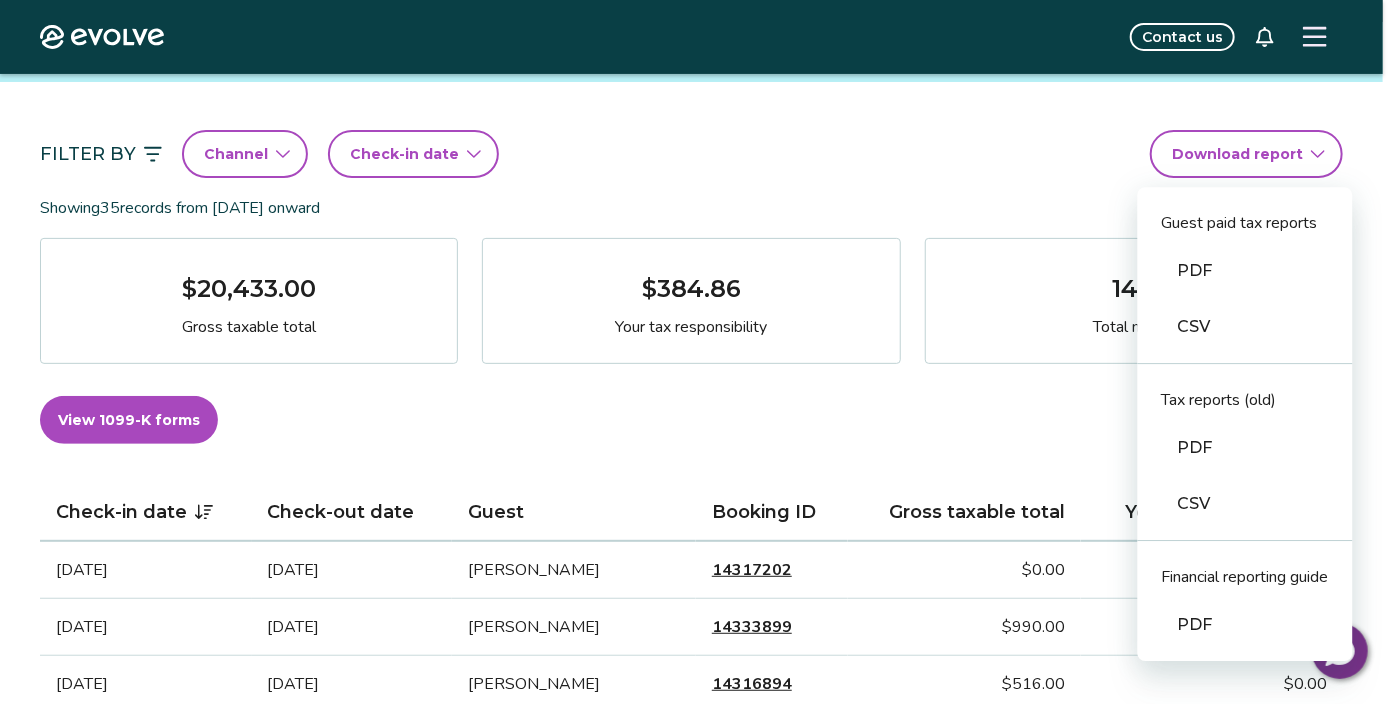 click on "Evolve Contact us Reports Completed payouts Pending payouts Taxes Charges Adjustments 💰 Looking for your tax documents? View your 1099-K Filter By  Channel Check-in date Download   report Guest paid tax reports PDF CSV Tax reports (old) PDF CSV Financial reporting guide PDF Showing  35  records    from [DATE] onward $20,433.00 Gross taxable total $384.86 Your tax responsibility 140 Total nights View 1099-K forms View tax rates Check-in date Check-out date Guest Booking ID Gross taxable total Your tax responsibility [DATE] [DATE] [PERSON_NAME] 14317202 $0.00 $0.00 [DATE] [DATE] [PERSON_NAME] 14333899 $990.00 $69.30 [DATE] [DATE] [PERSON_NAME] 14316894 $516.00 $0.00 [DATE] [DATE] [PERSON_NAME] 14426338 $588.98 $0.00 [DATE] [DATE] [PERSON_NAME] 14384509 $0.00 $0.00 [DATE] [DATE] [PERSON_NAME] 14392307 $598.00 $0.00 [DATE] [DATE] [PERSON_NAME] 14416344 $435.01 $0.00 [DATE] [DATE] [PERSON_NAME] 14390204 $387.01 $0.00 1 2" at bounding box center [699, 1259] 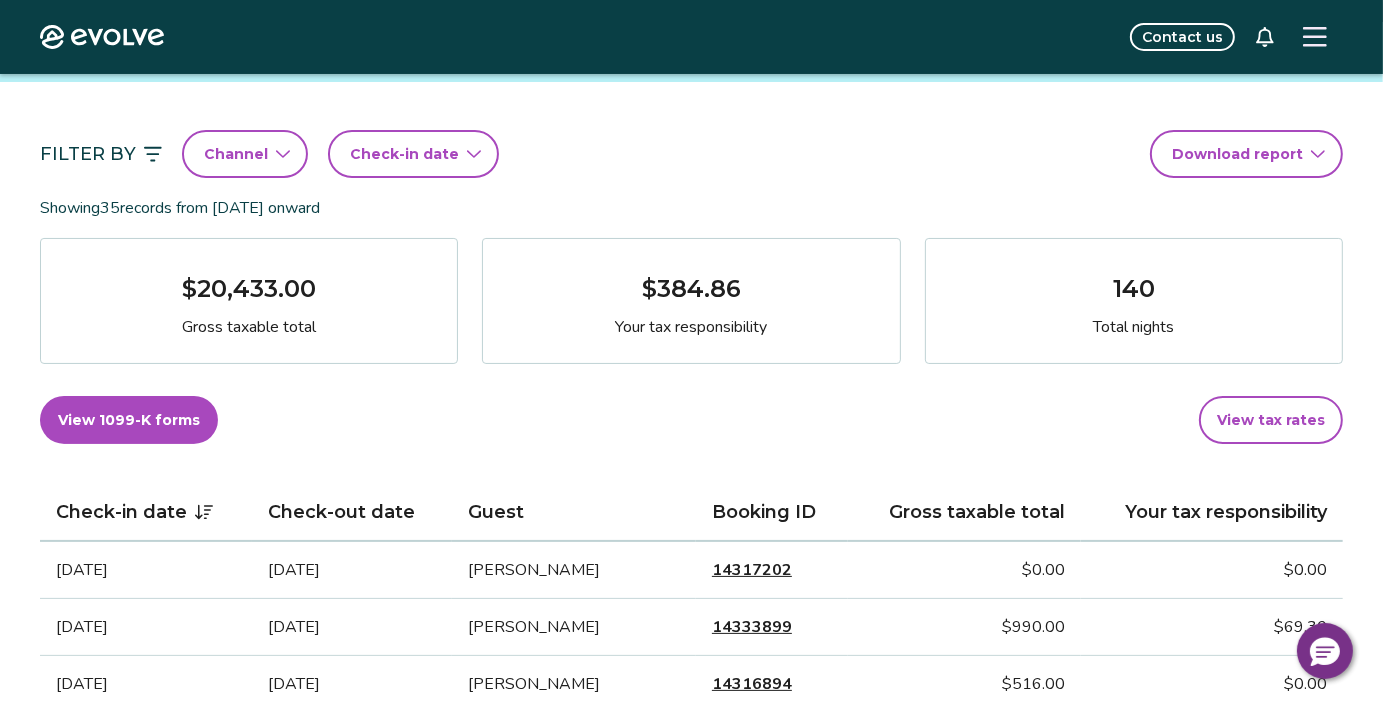 click 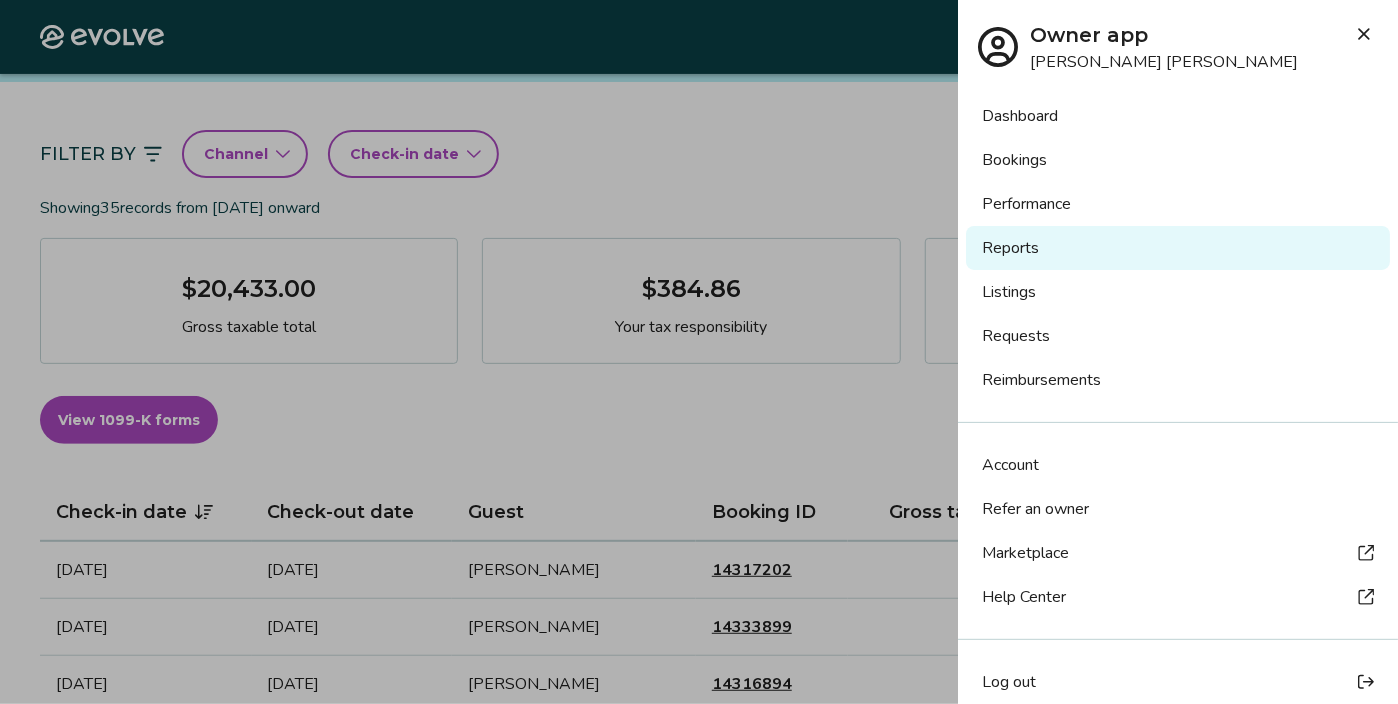 click on "Dashboard" at bounding box center [1178, 116] 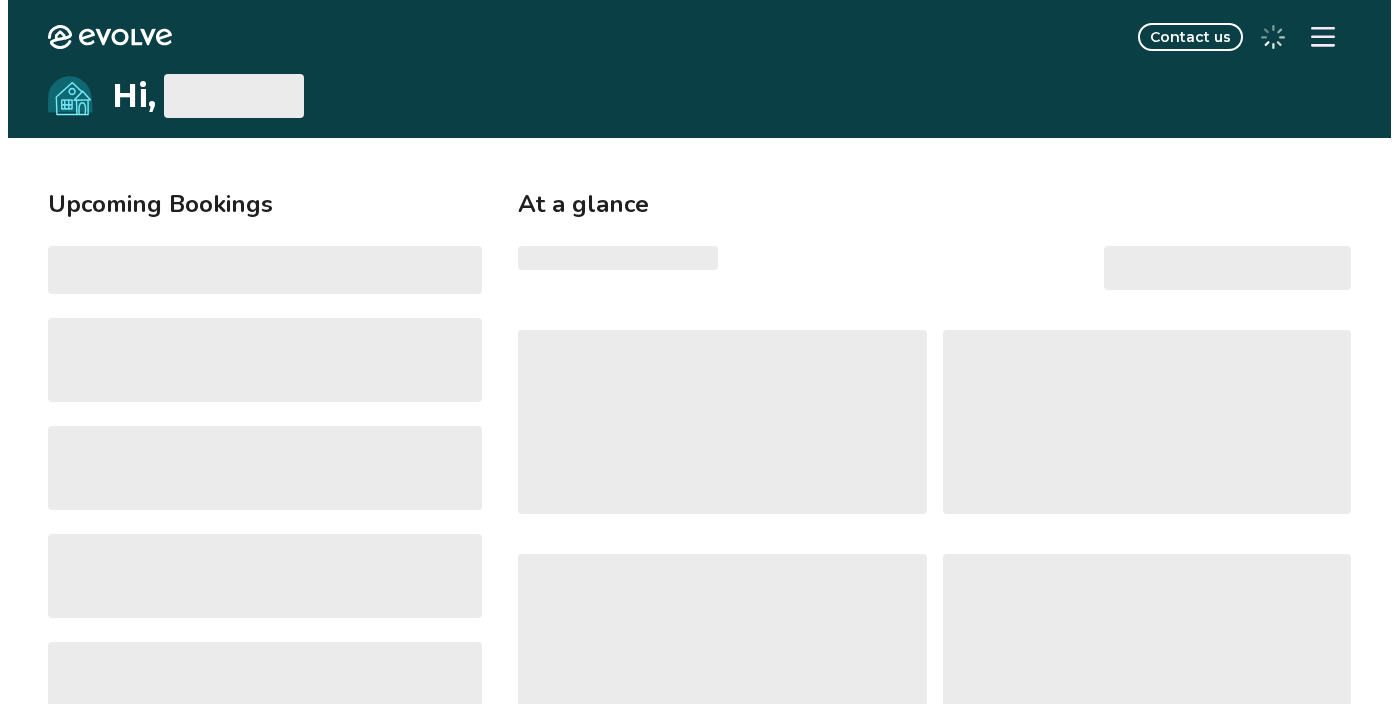 scroll, scrollTop: 0, scrollLeft: 0, axis: both 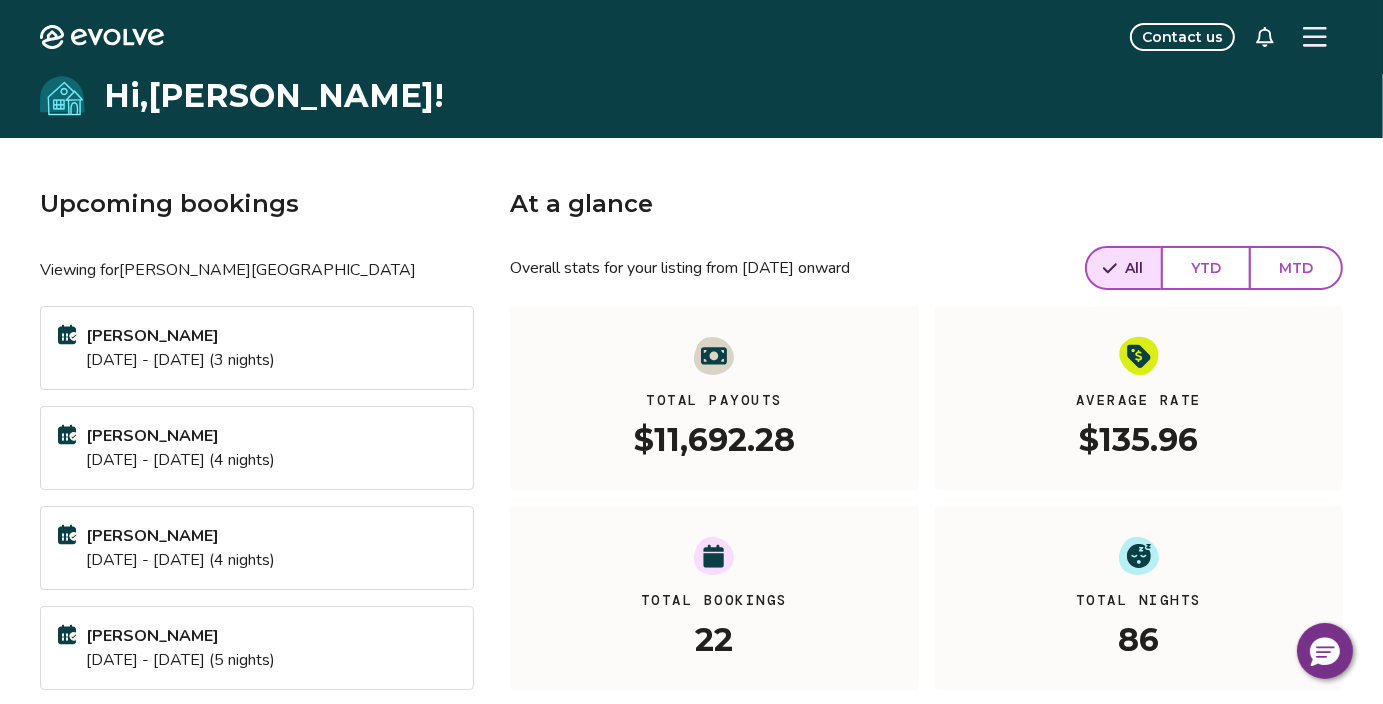 click 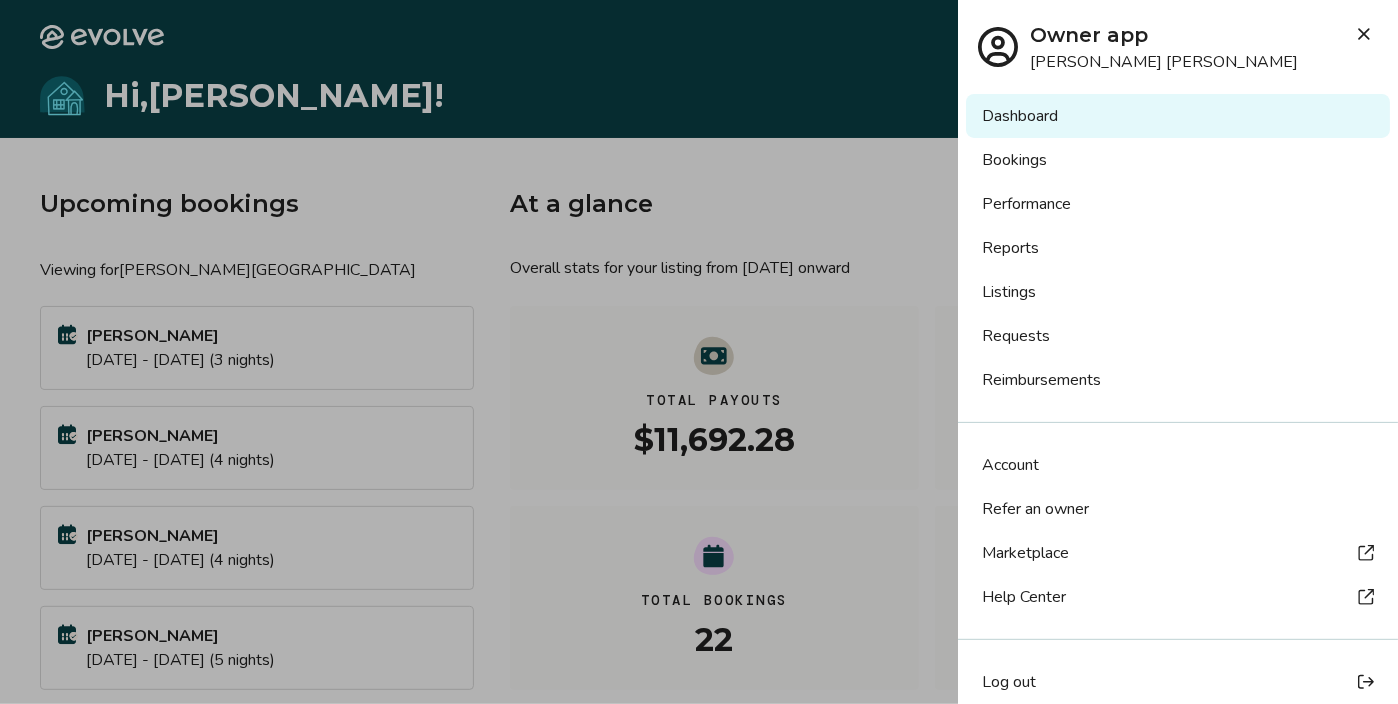 click on "Reports" at bounding box center (1178, 248) 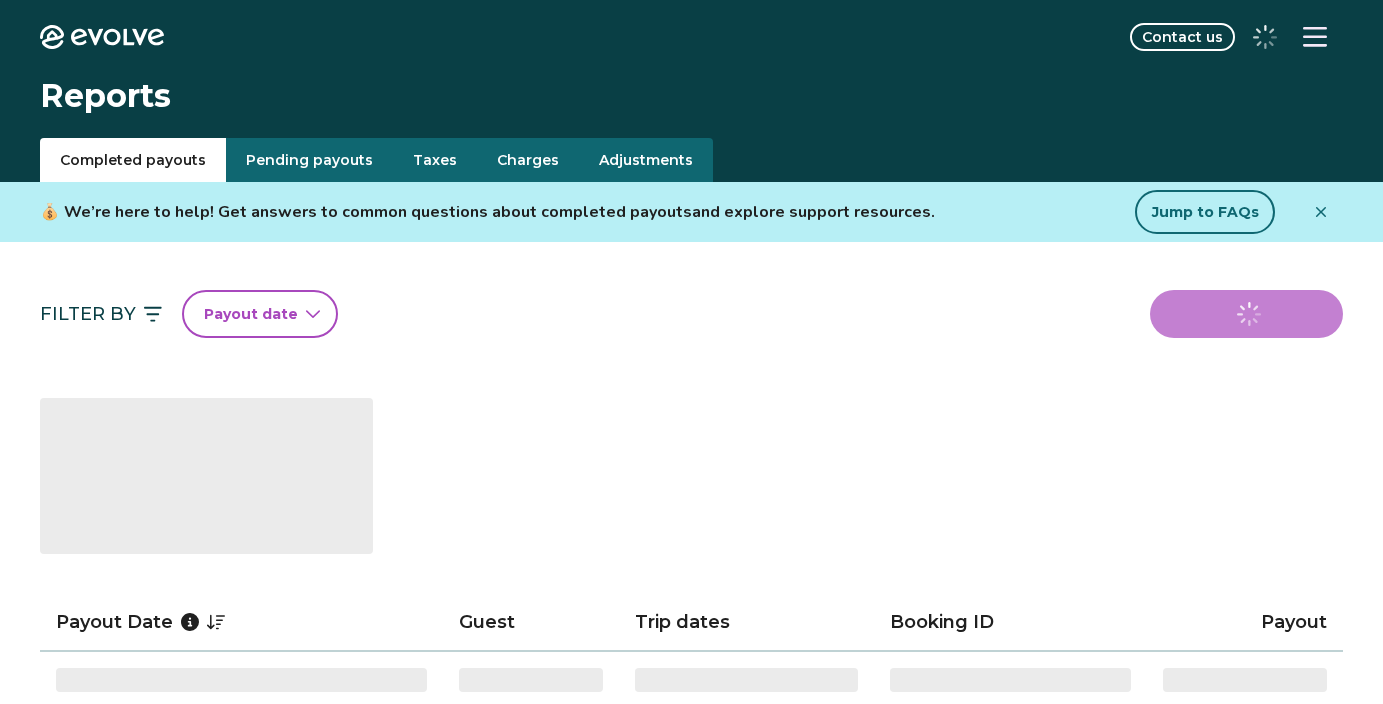 scroll, scrollTop: 0, scrollLeft: 0, axis: both 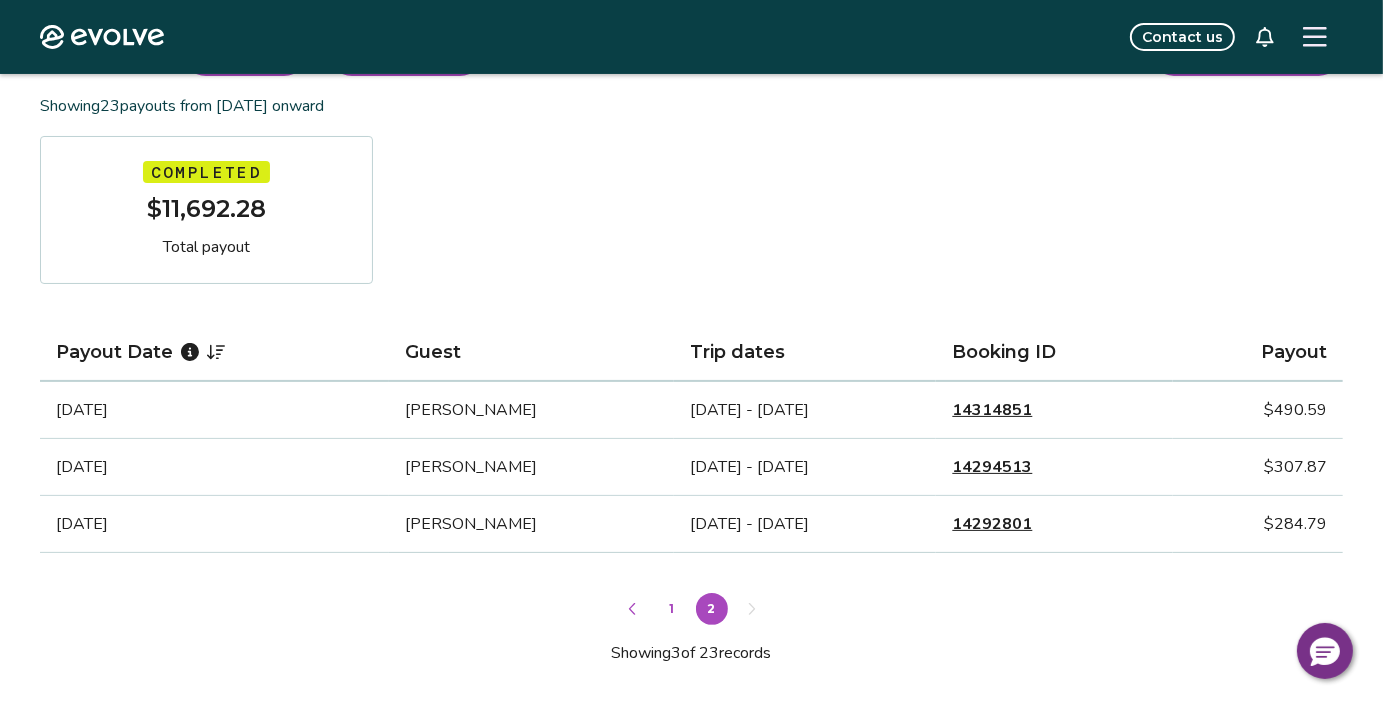 click on "1" at bounding box center [672, 609] 